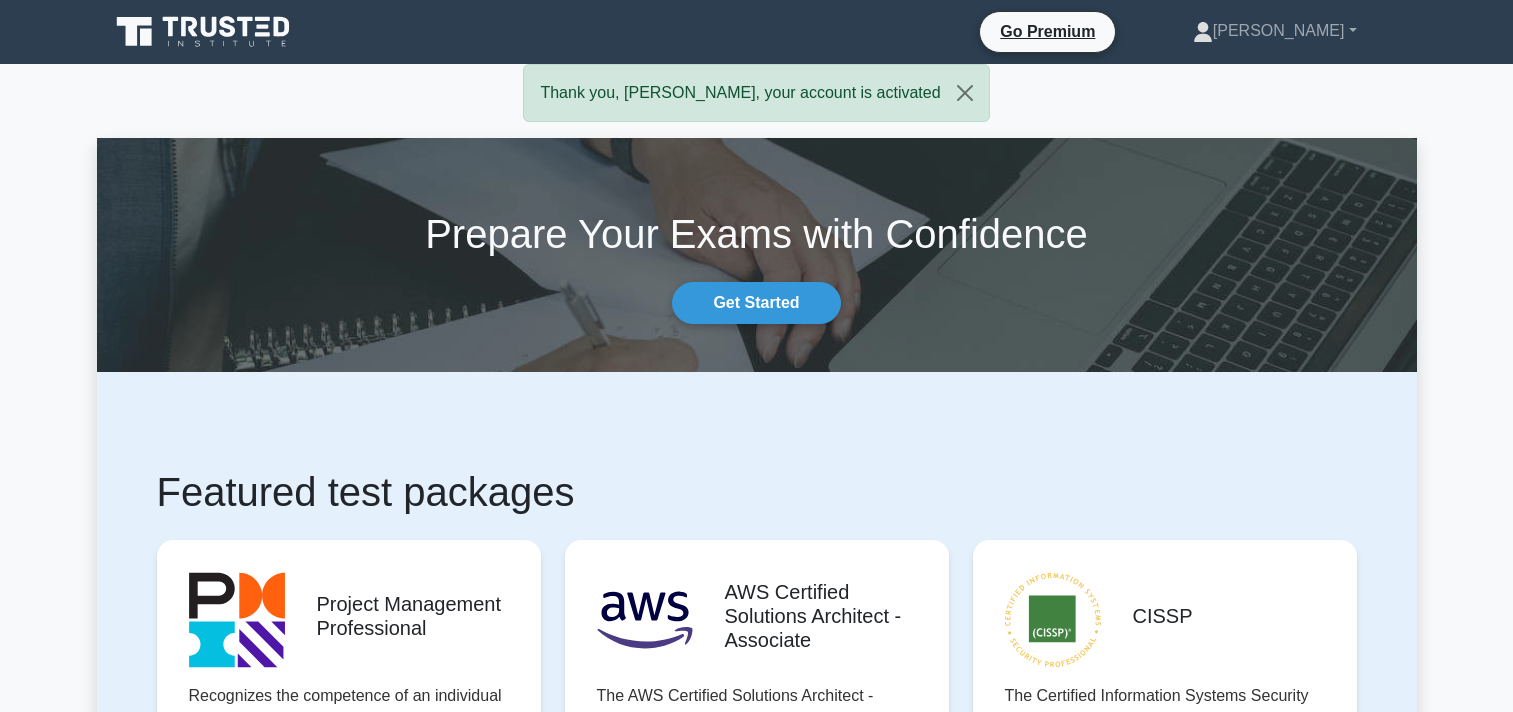 scroll, scrollTop: 200, scrollLeft: 0, axis: vertical 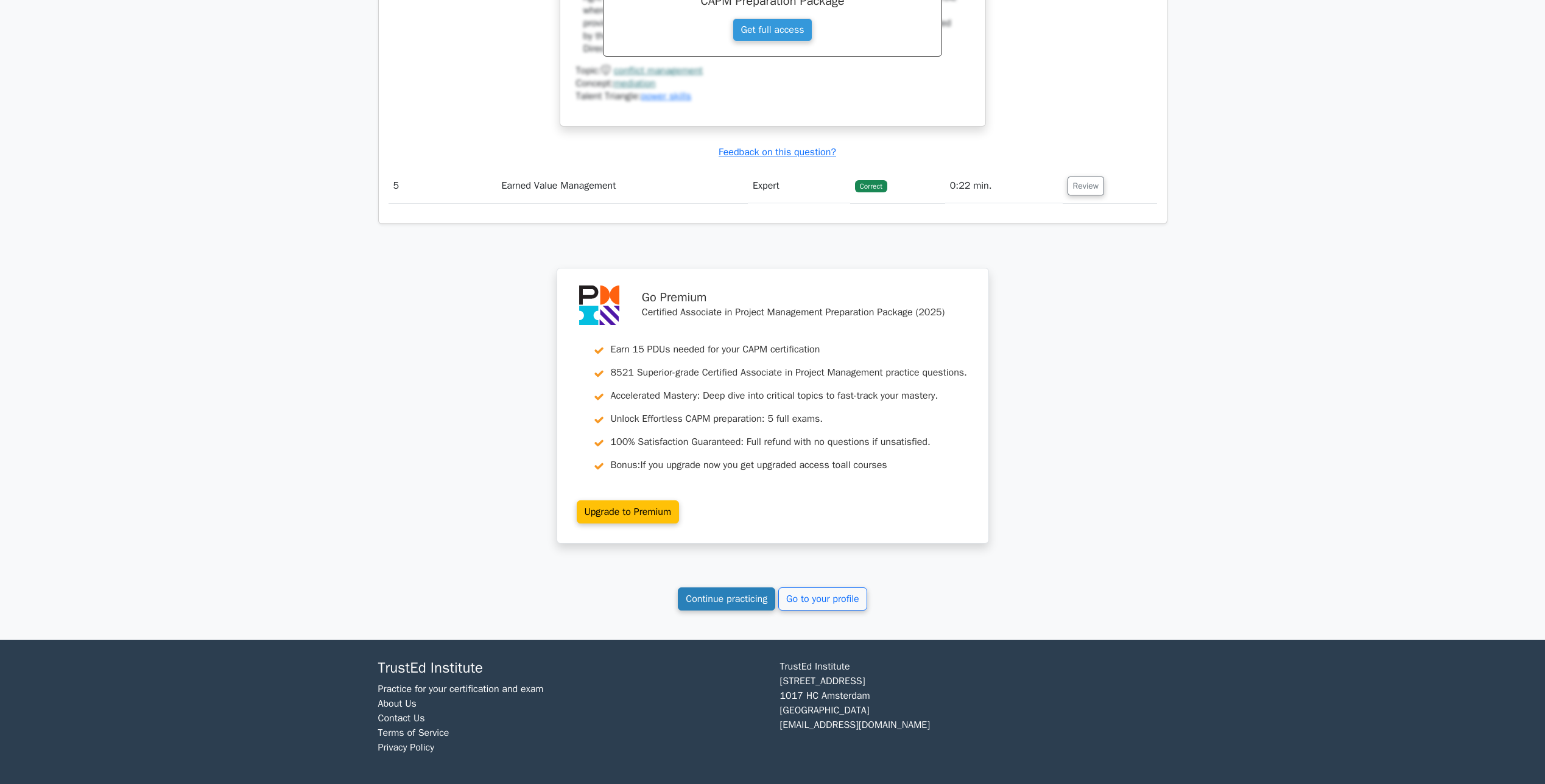 click on "Continue practicing" at bounding box center (727, 599) 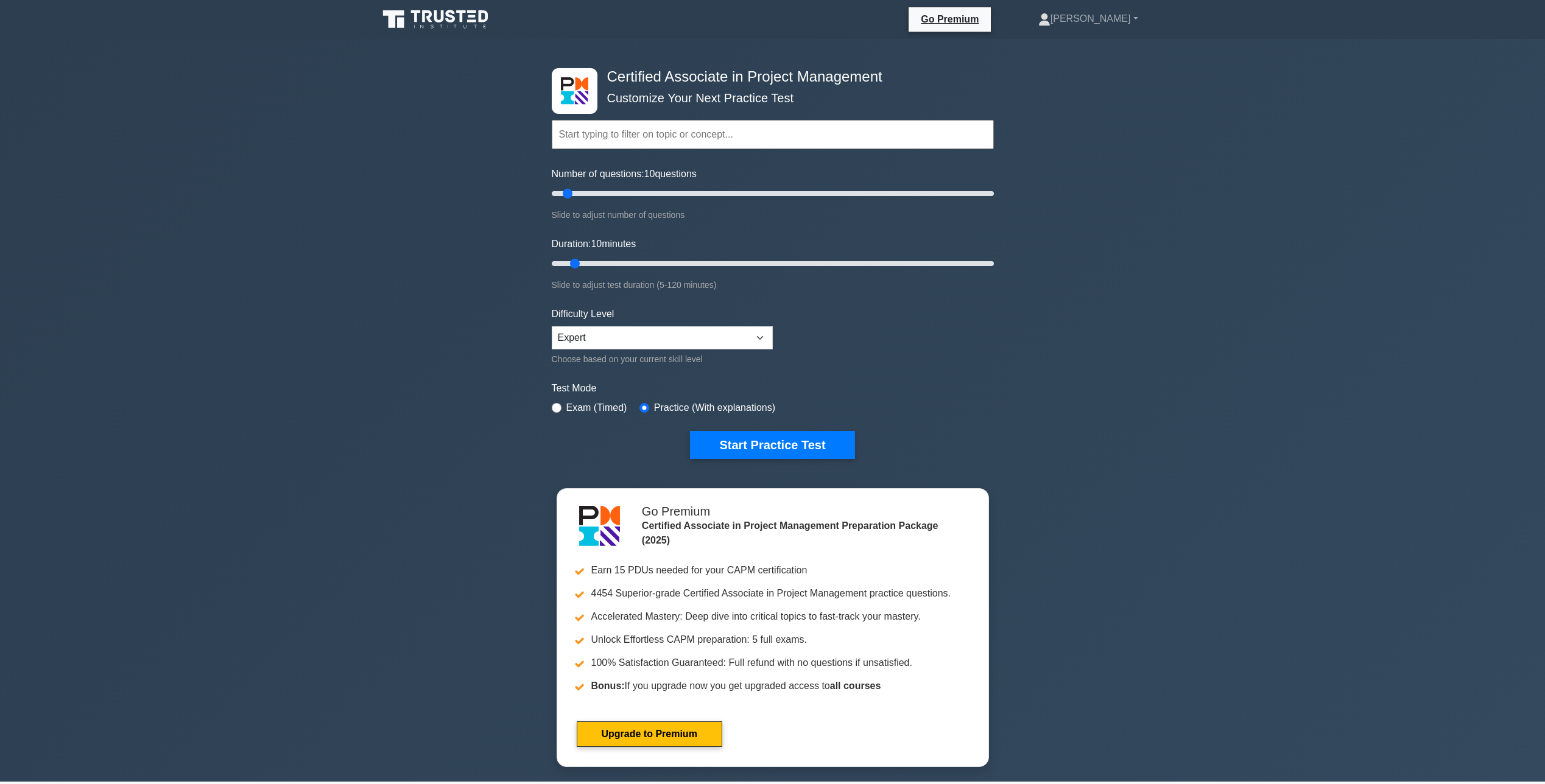 scroll, scrollTop: 0, scrollLeft: 0, axis: both 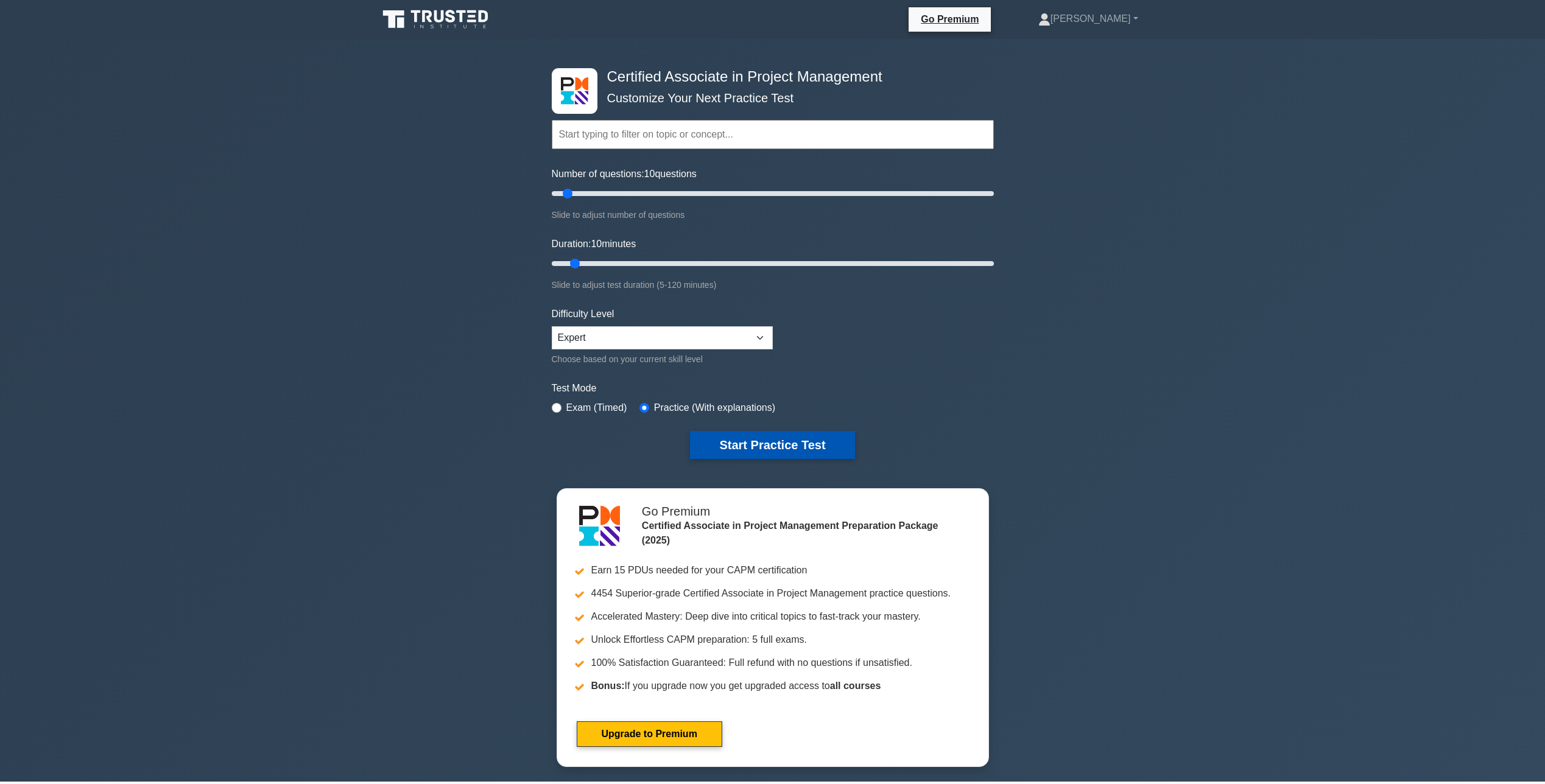 click on "Start Practice Test" at bounding box center [772, 445] 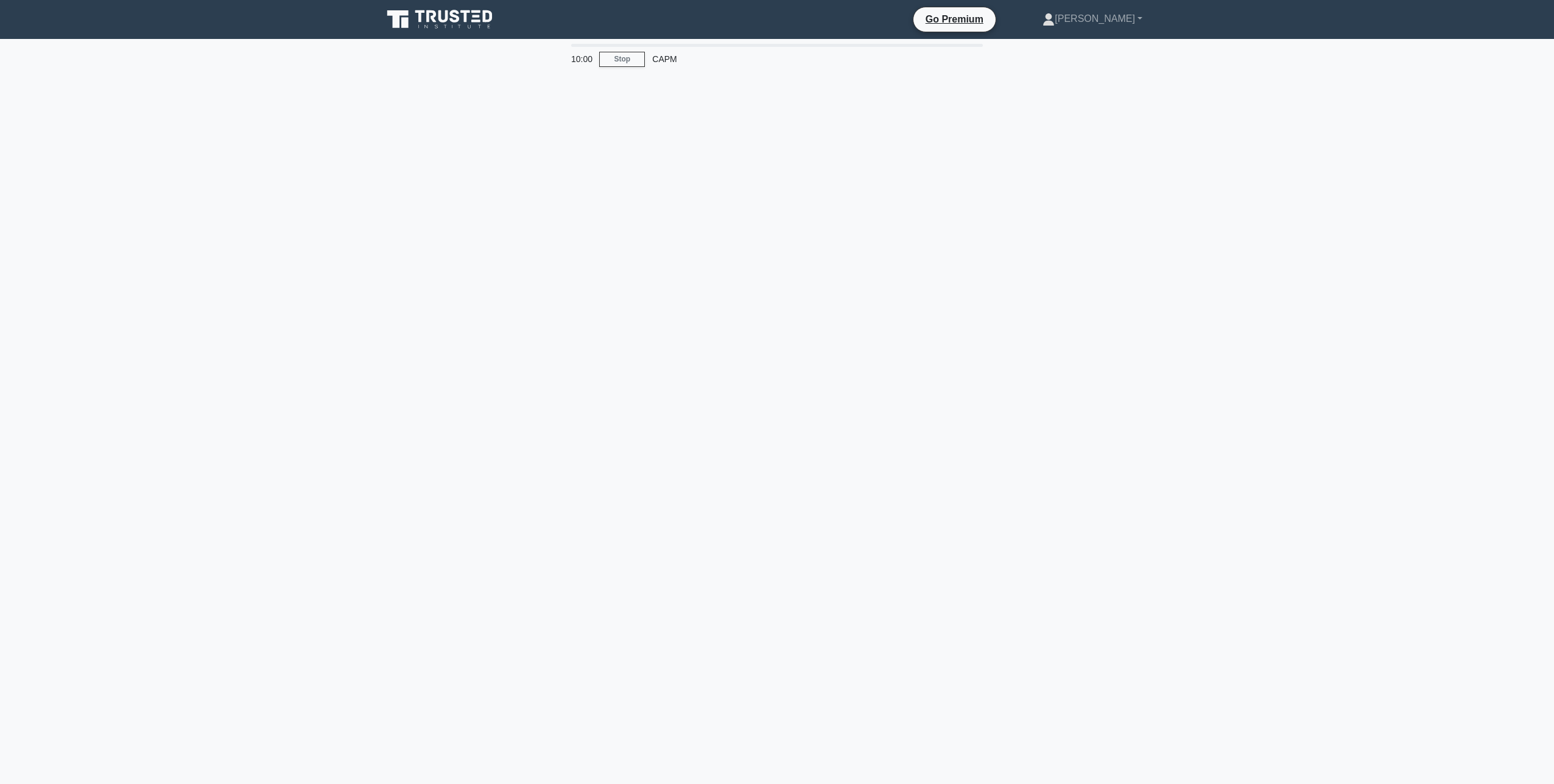 scroll, scrollTop: 0, scrollLeft: 0, axis: both 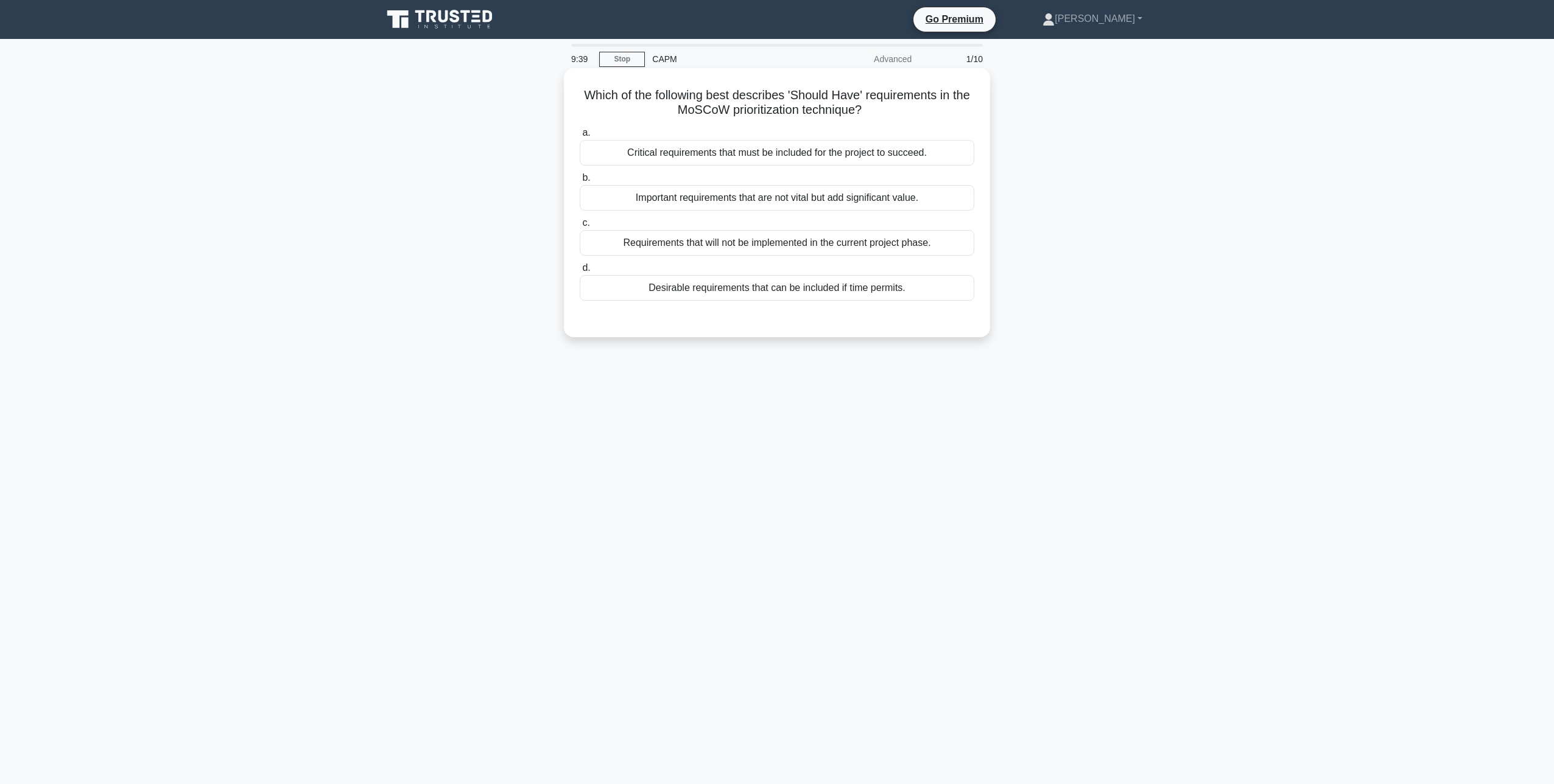 click on "Important requirements that are not vital but add significant value." at bounding box center (777, 198) 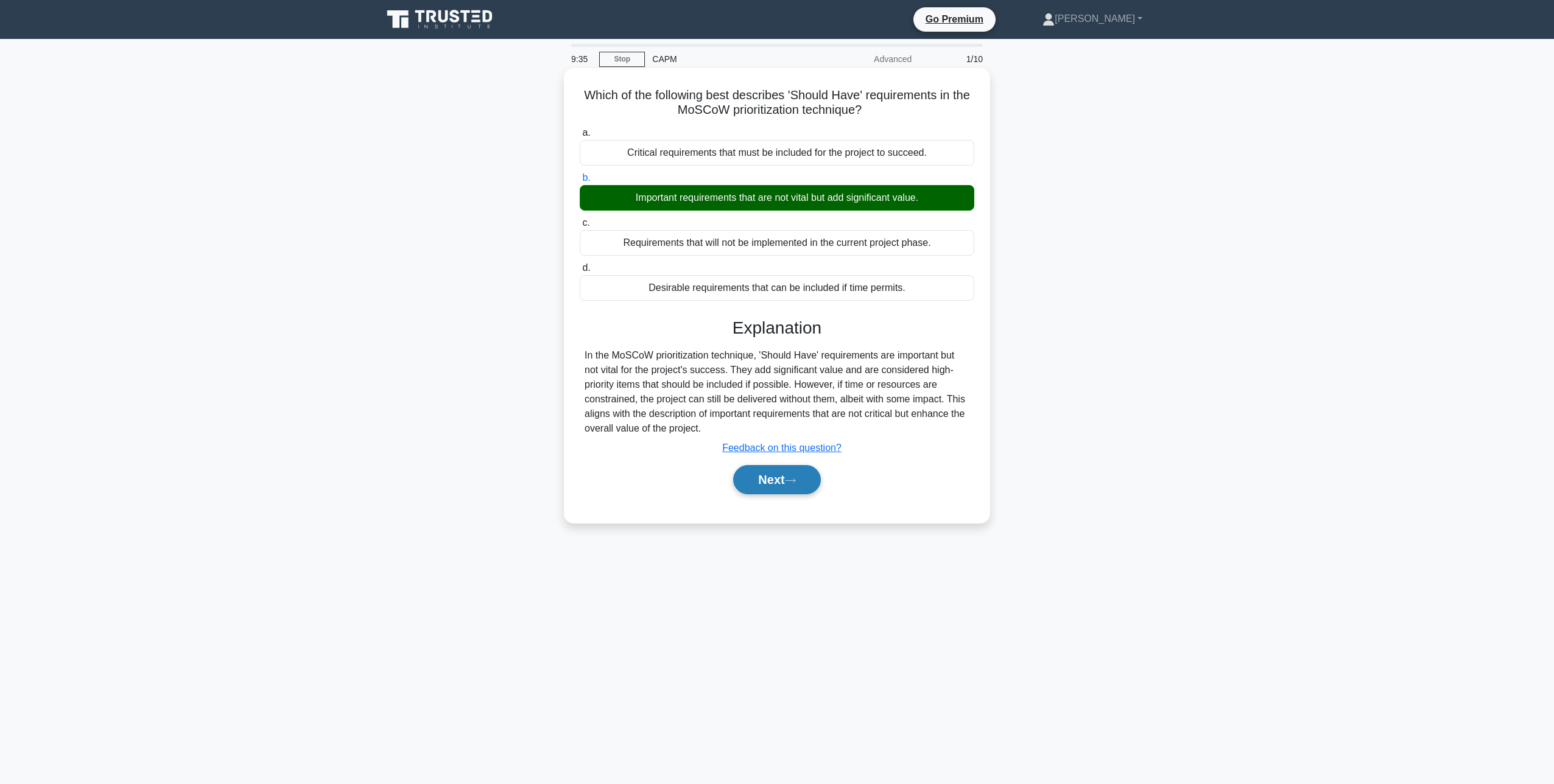click on "Next" at bounding box center [776, 480] 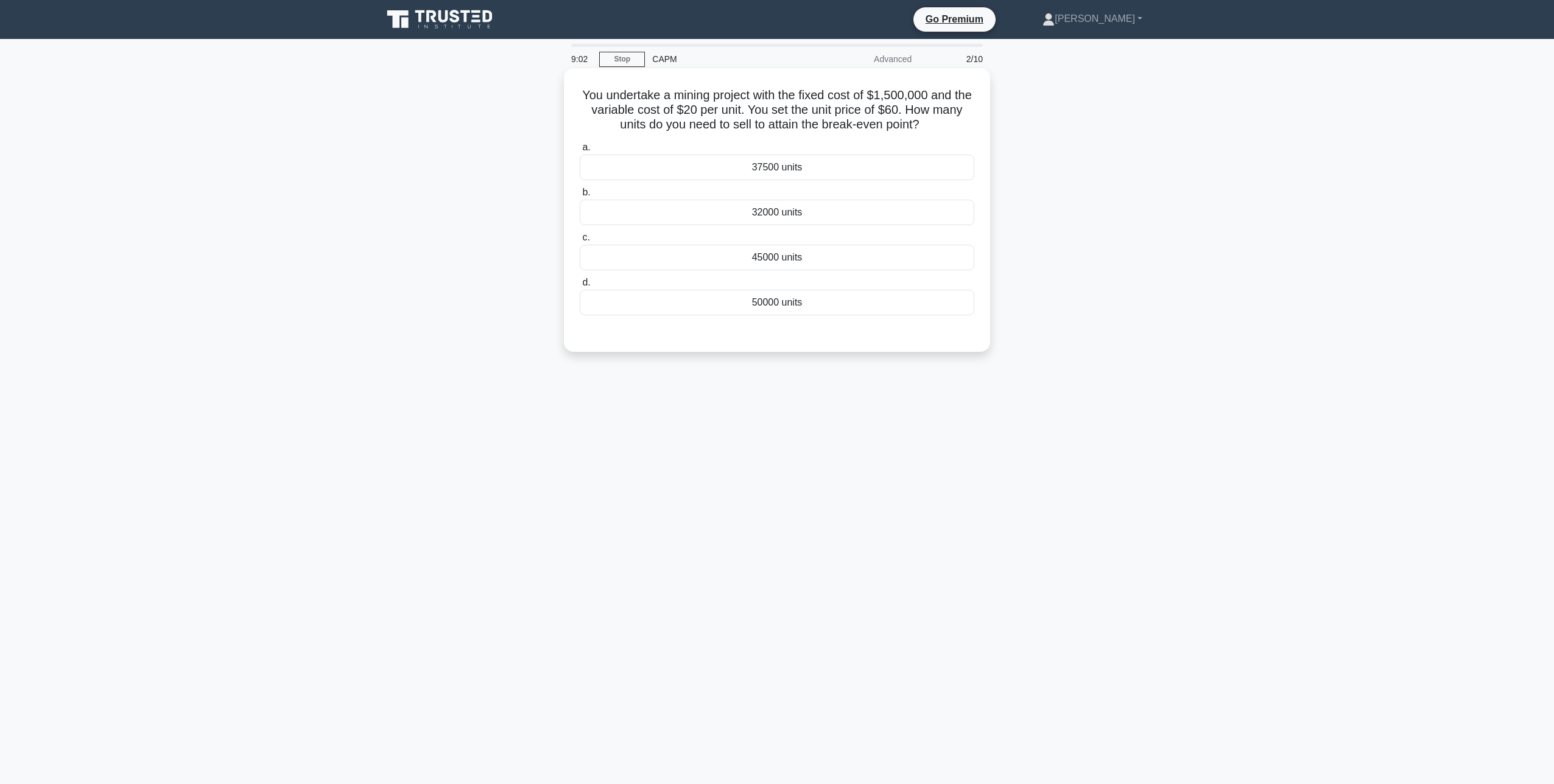 drag, startPoint x: 798, startPoint y: 172, endPoint x: 798, endPoint y: 190, distance: 18 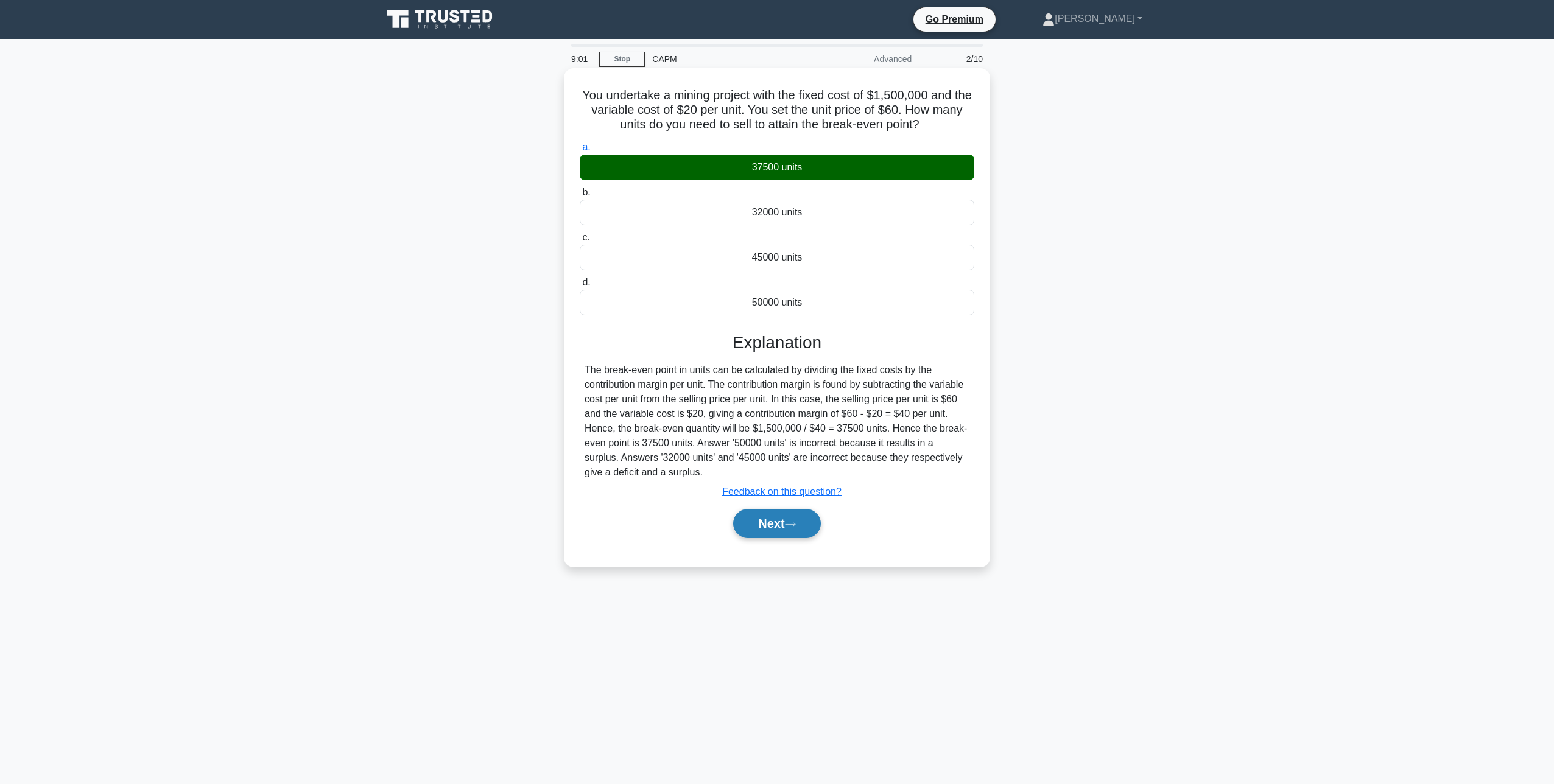 click on "Next" at bounding box center [776, 523] 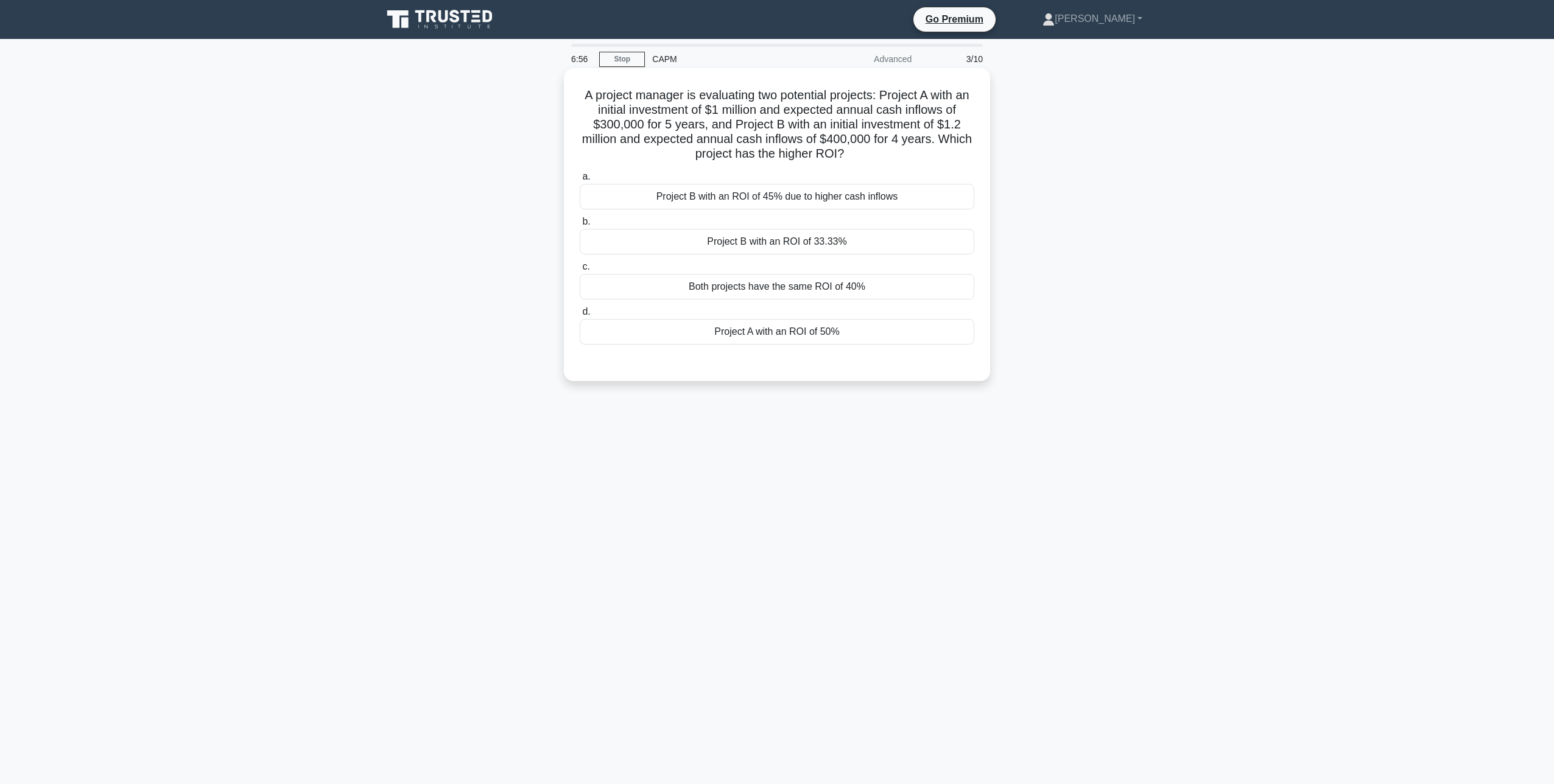 click on "Project A with an ROI of 50%" at bounding box center (777, 332) 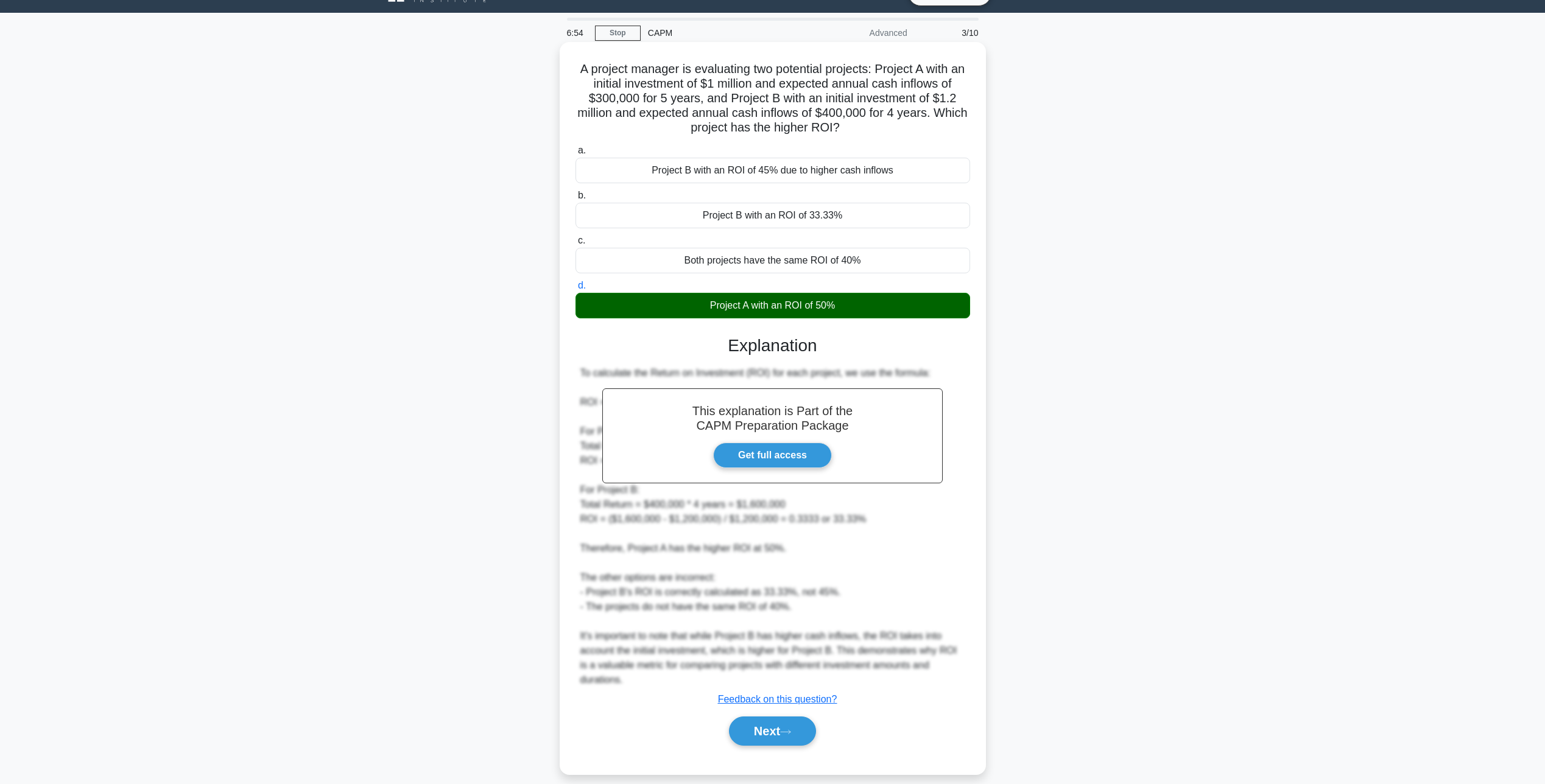 scroll, scrollTop: 40, scrollLeft: 0, axis: vertical 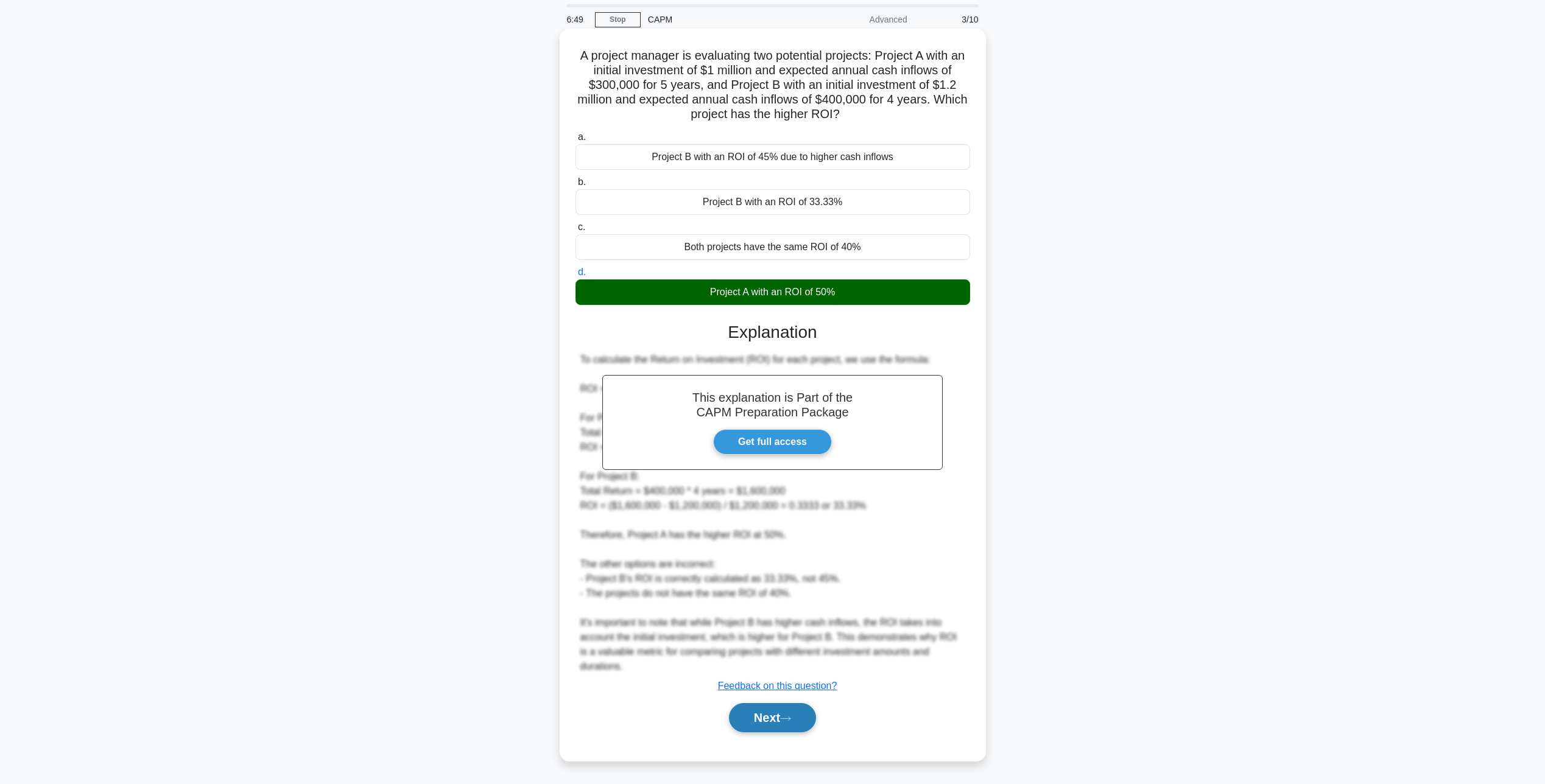 click on "Next" at bounding box center (772, 718) 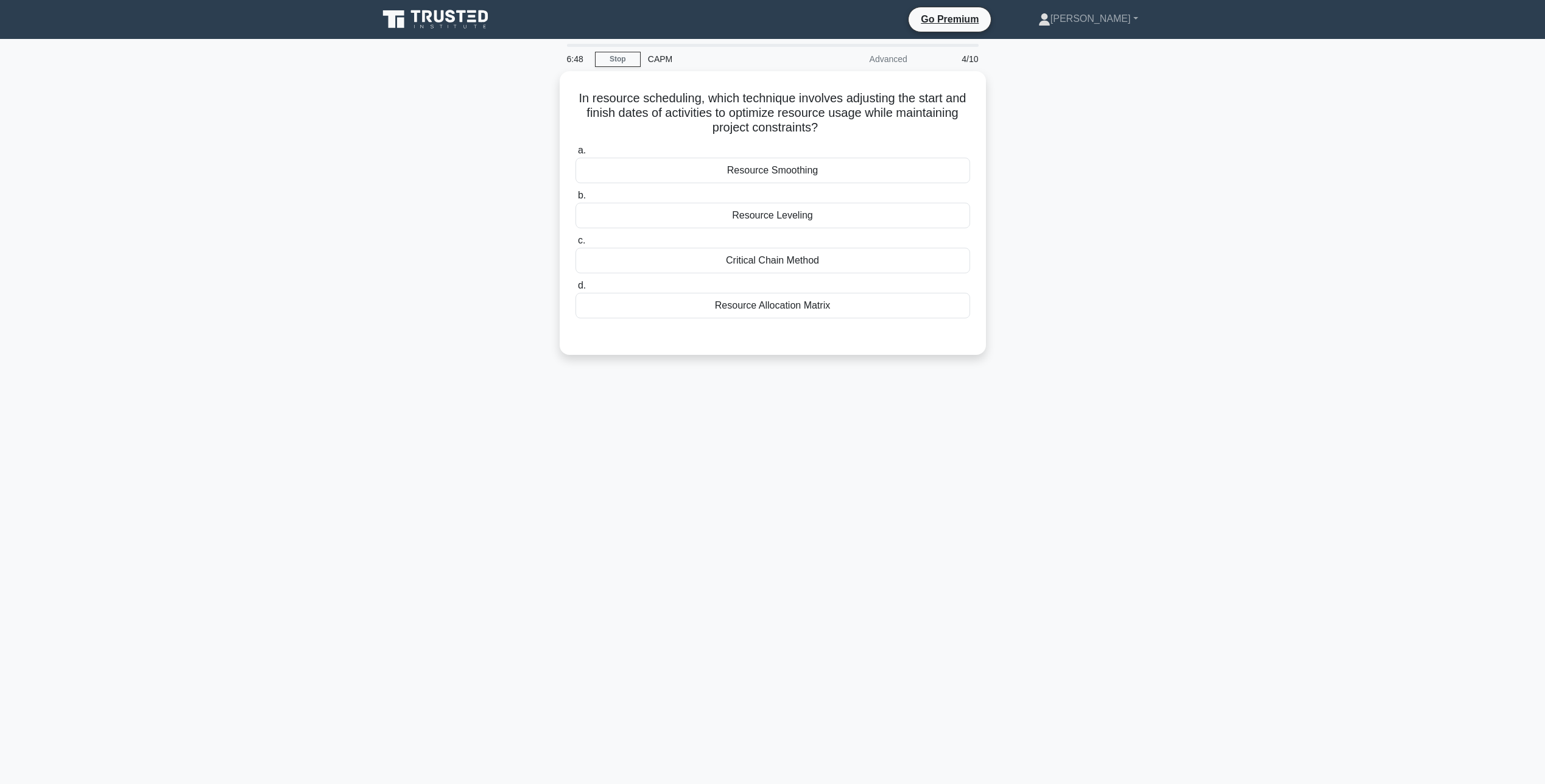 scroll, scrollTop: 0, scrollLeft: 0, axis: both 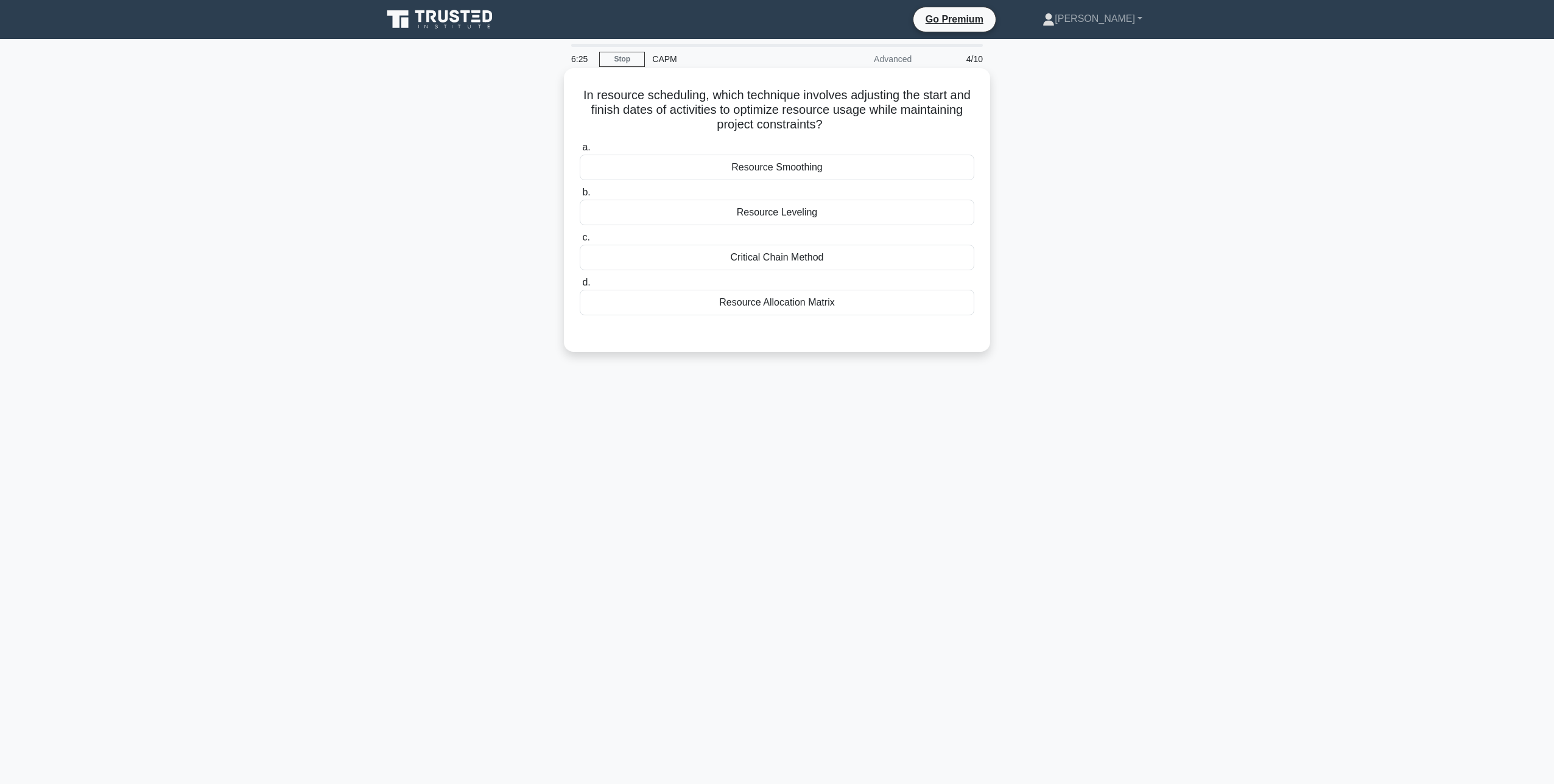 click on "Resource Leveling" at bounding box center (777, 212) 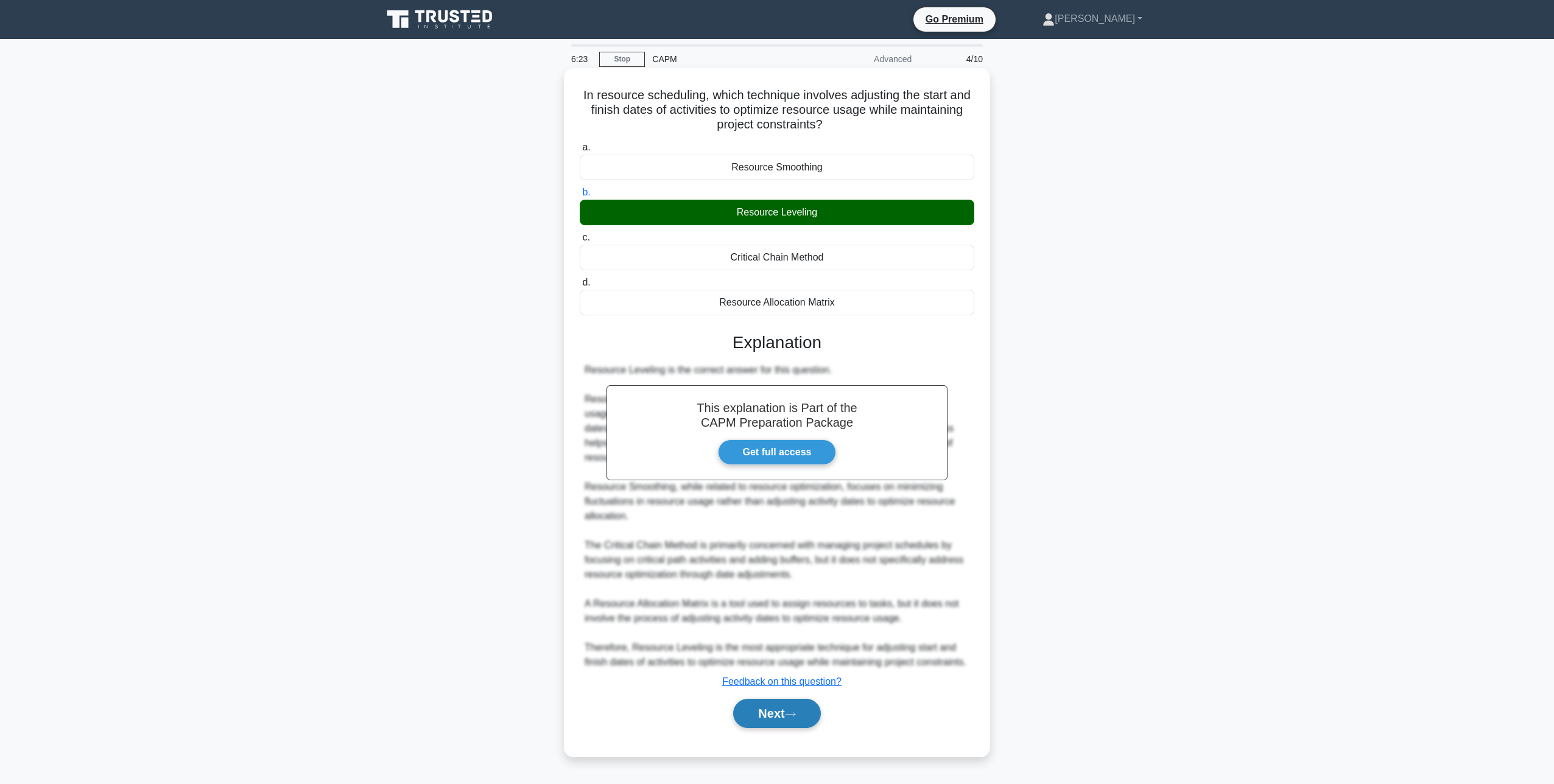 click on "Next" at bounding box center (776, 713) 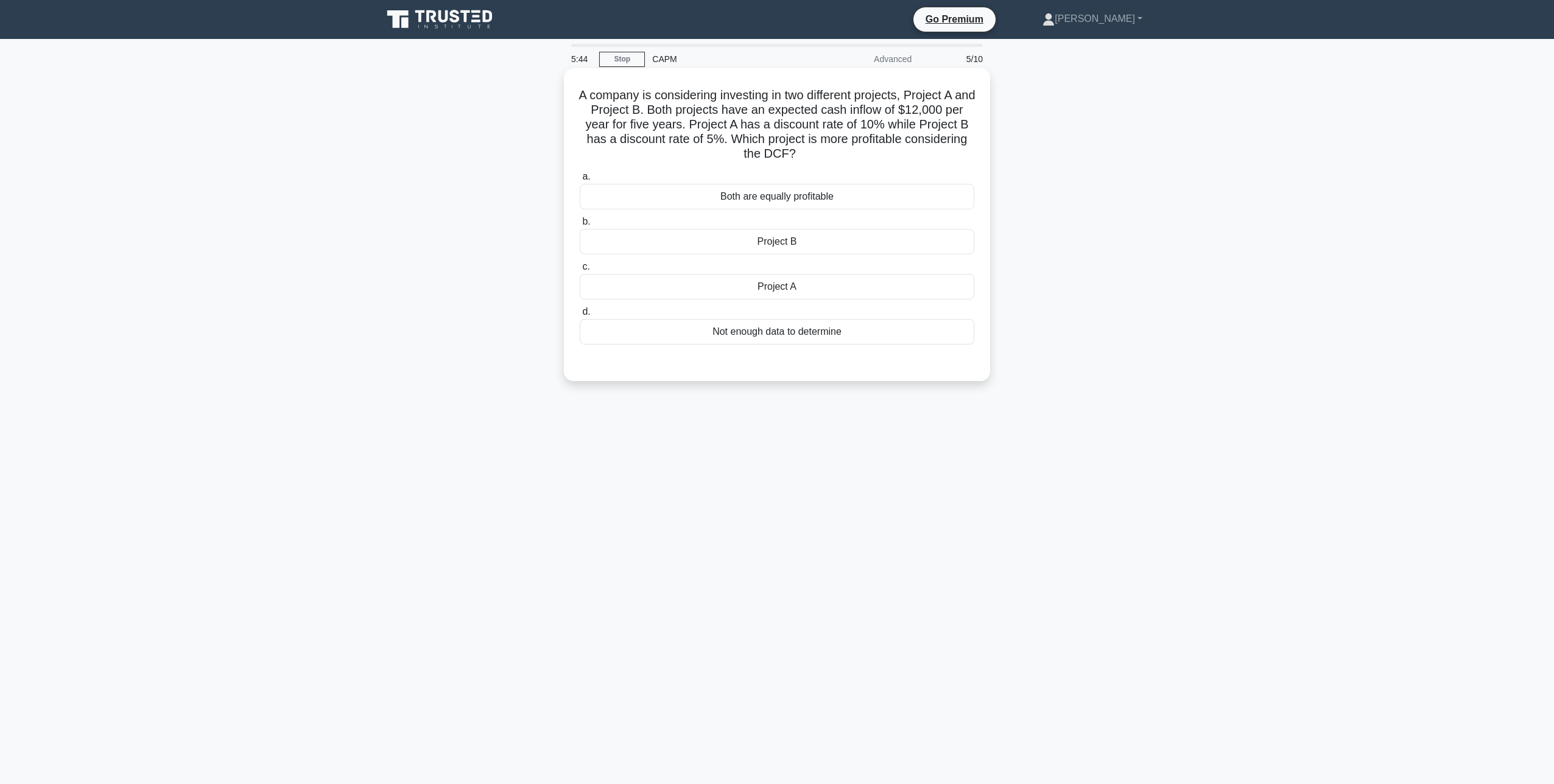 click on "Project A" at bounding box center (777, 287) 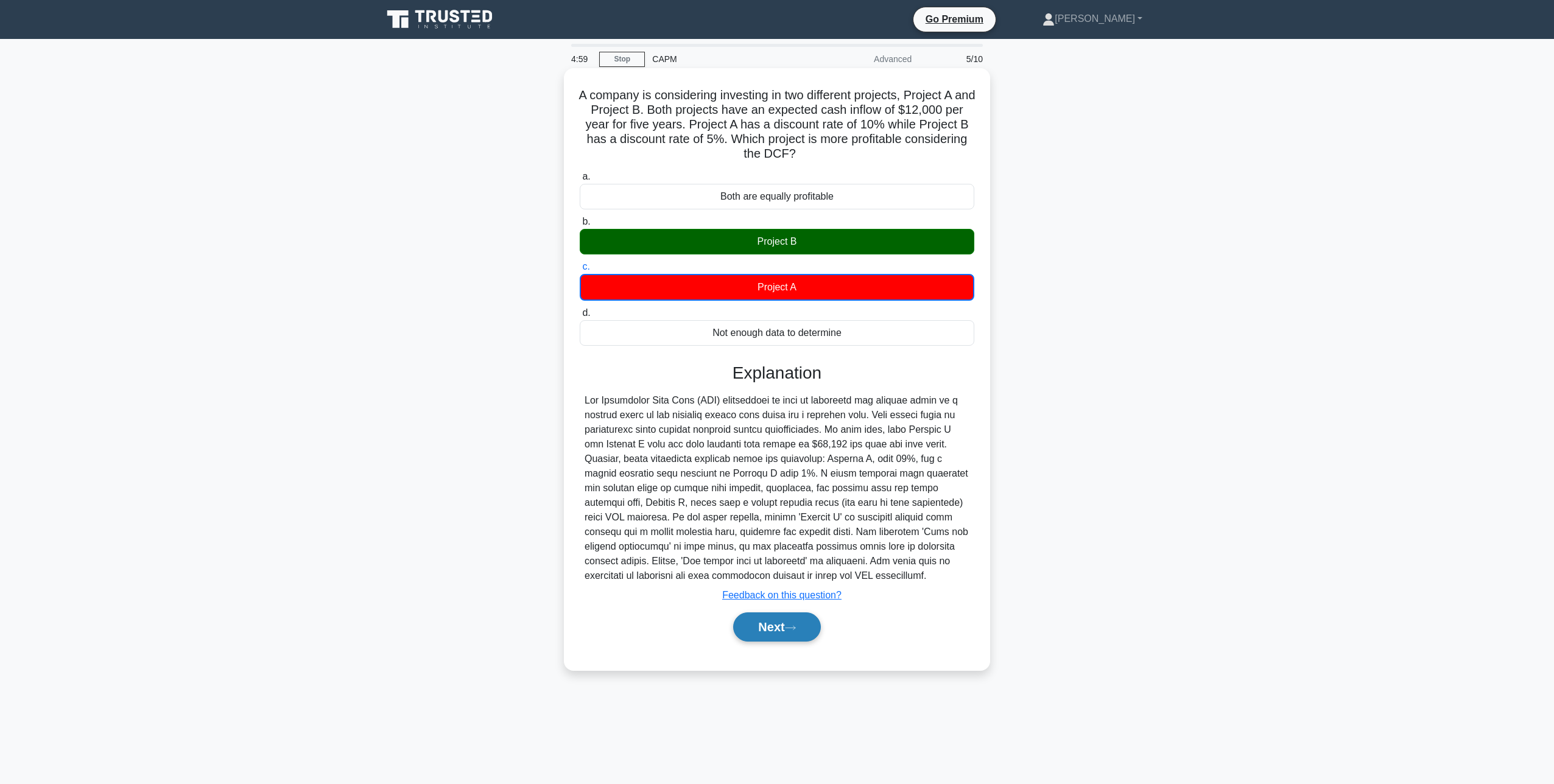 click on "Next" at bounding box center (776, 627) 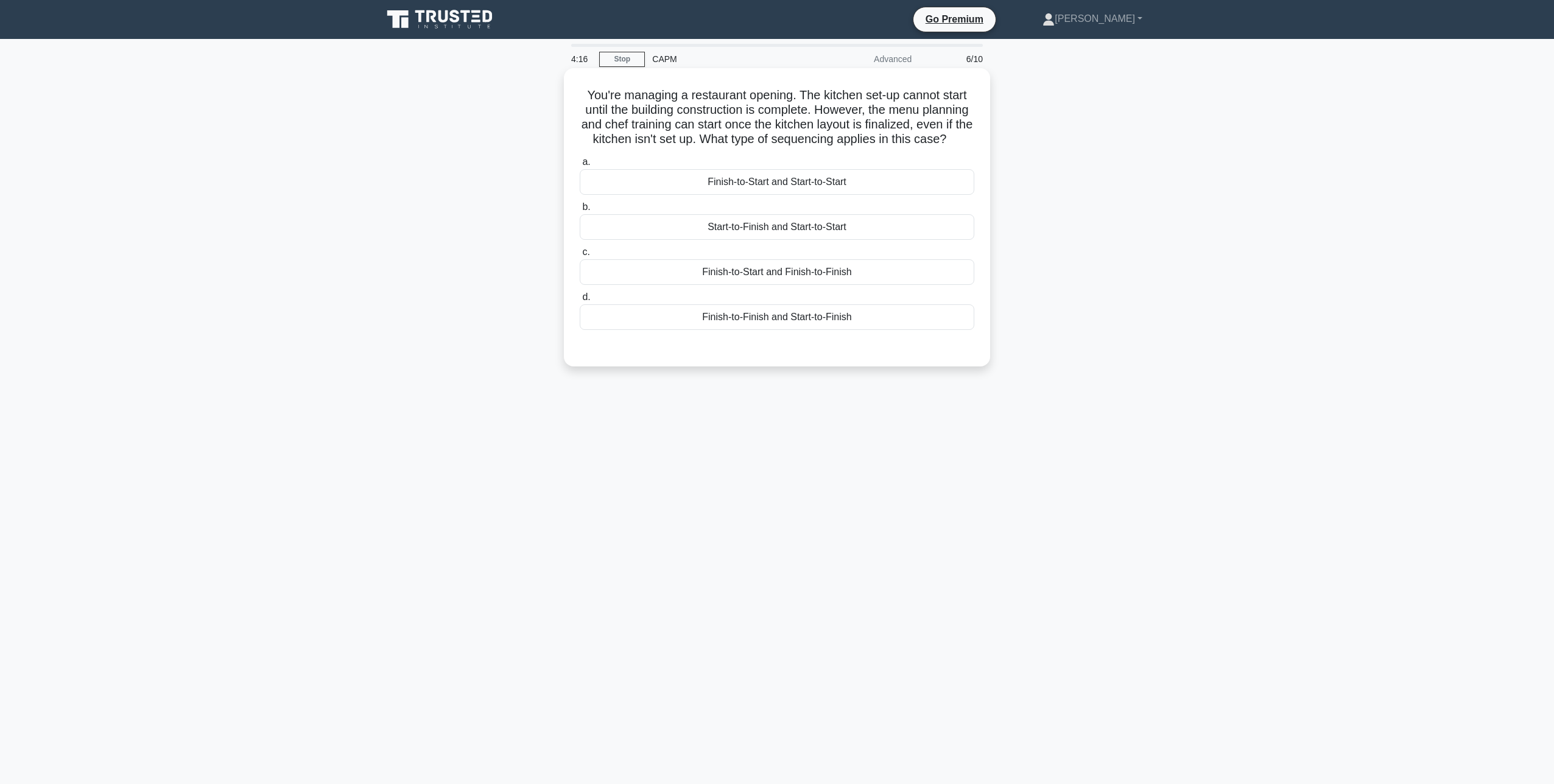 click on "Finish-to-Start and Start-to-Start" at bounding box center [777, 182] 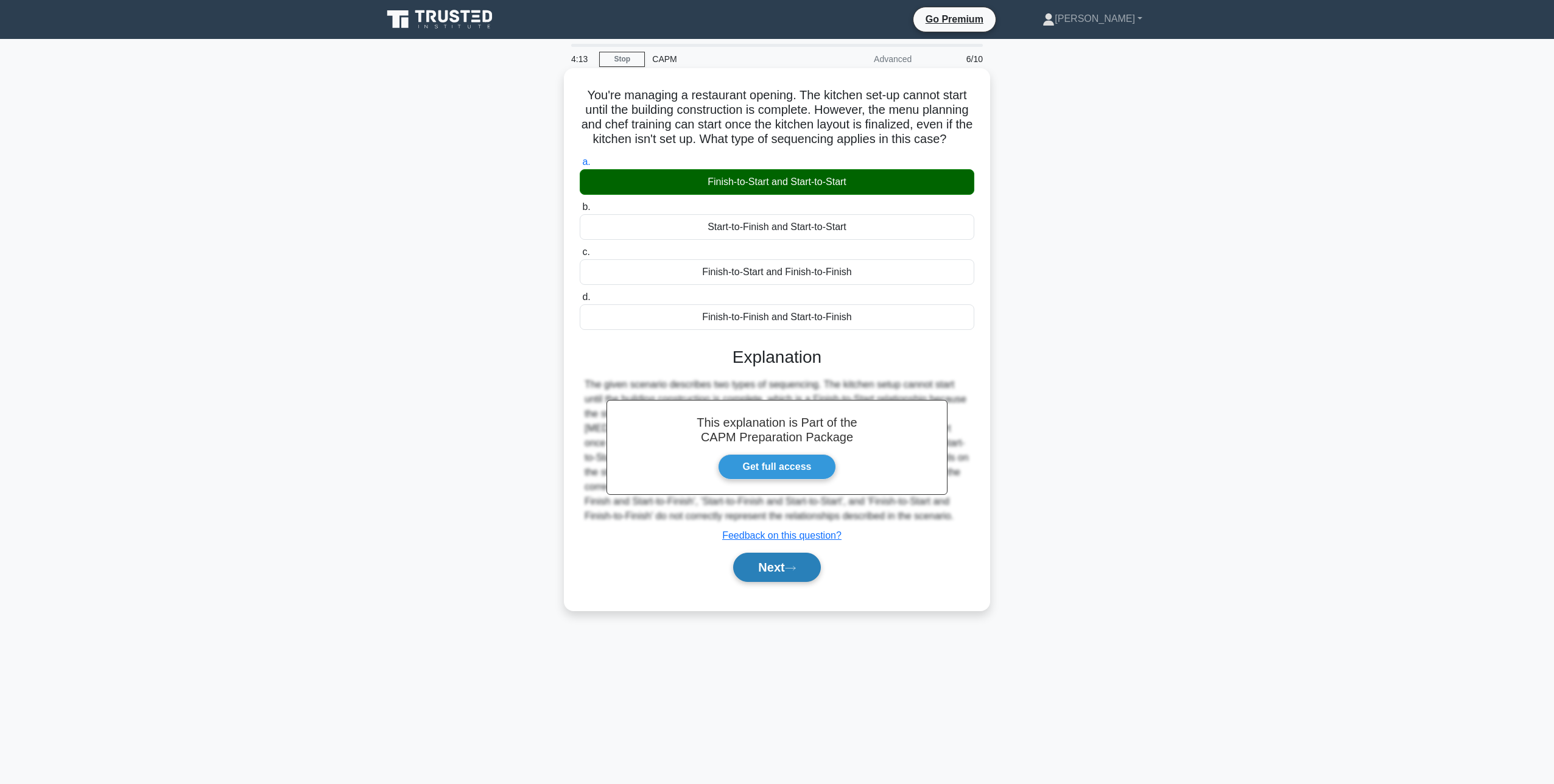 click on "Next" at bounding box center (776, 567) 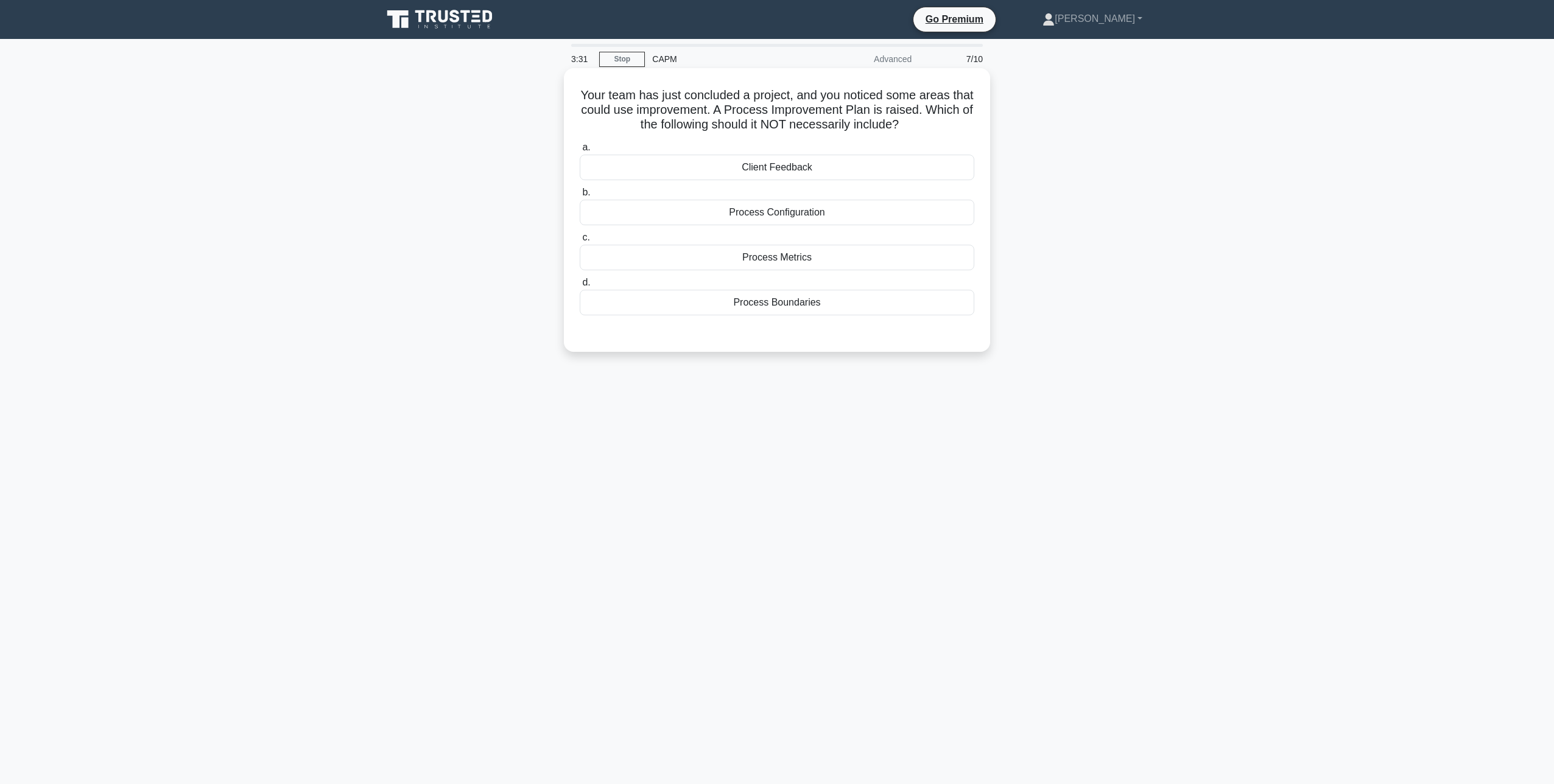 click on "Process Boundaries" at bounding box center (777, 303) 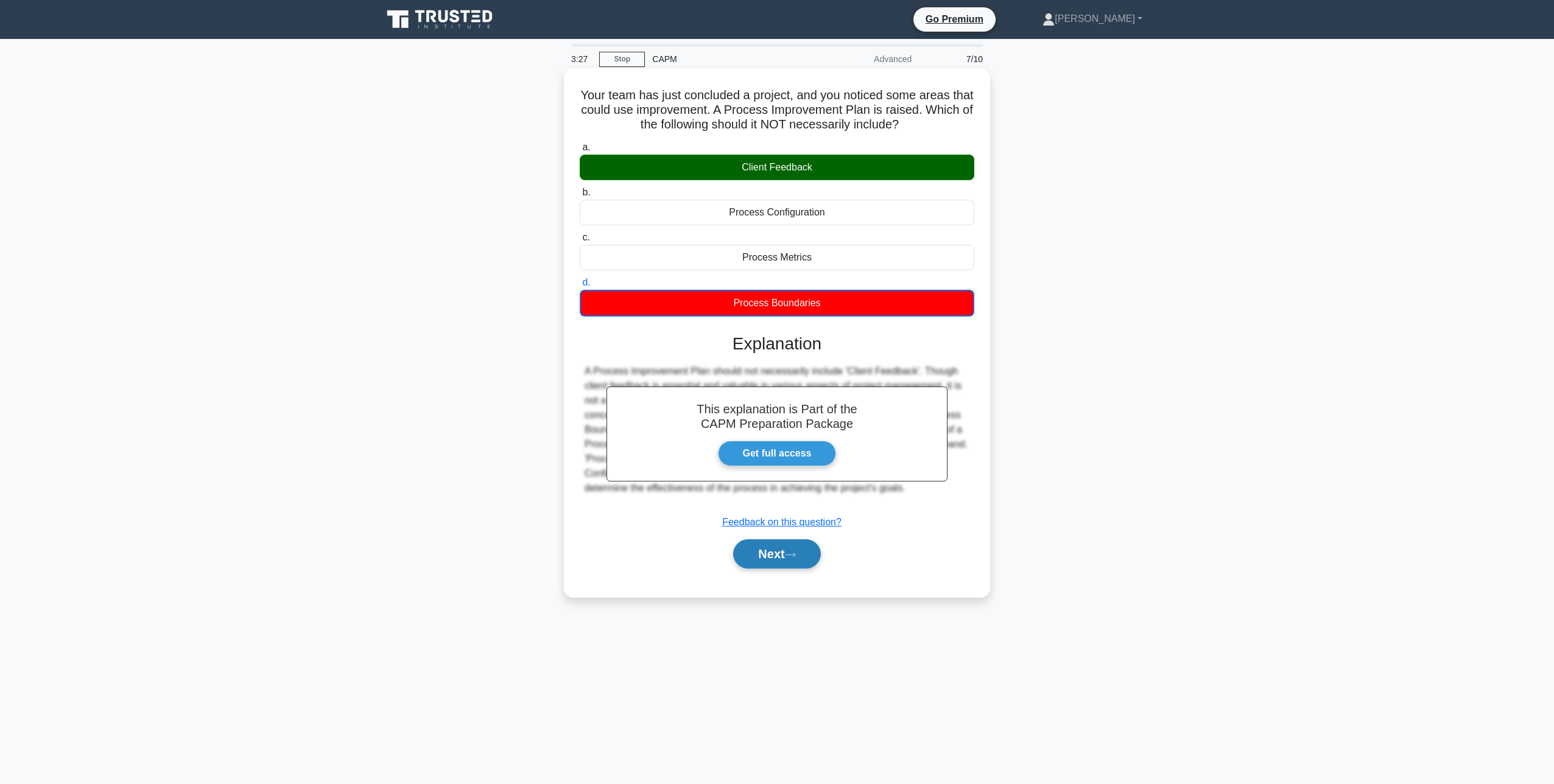 click on "Next" at bounding box center [776, 554] 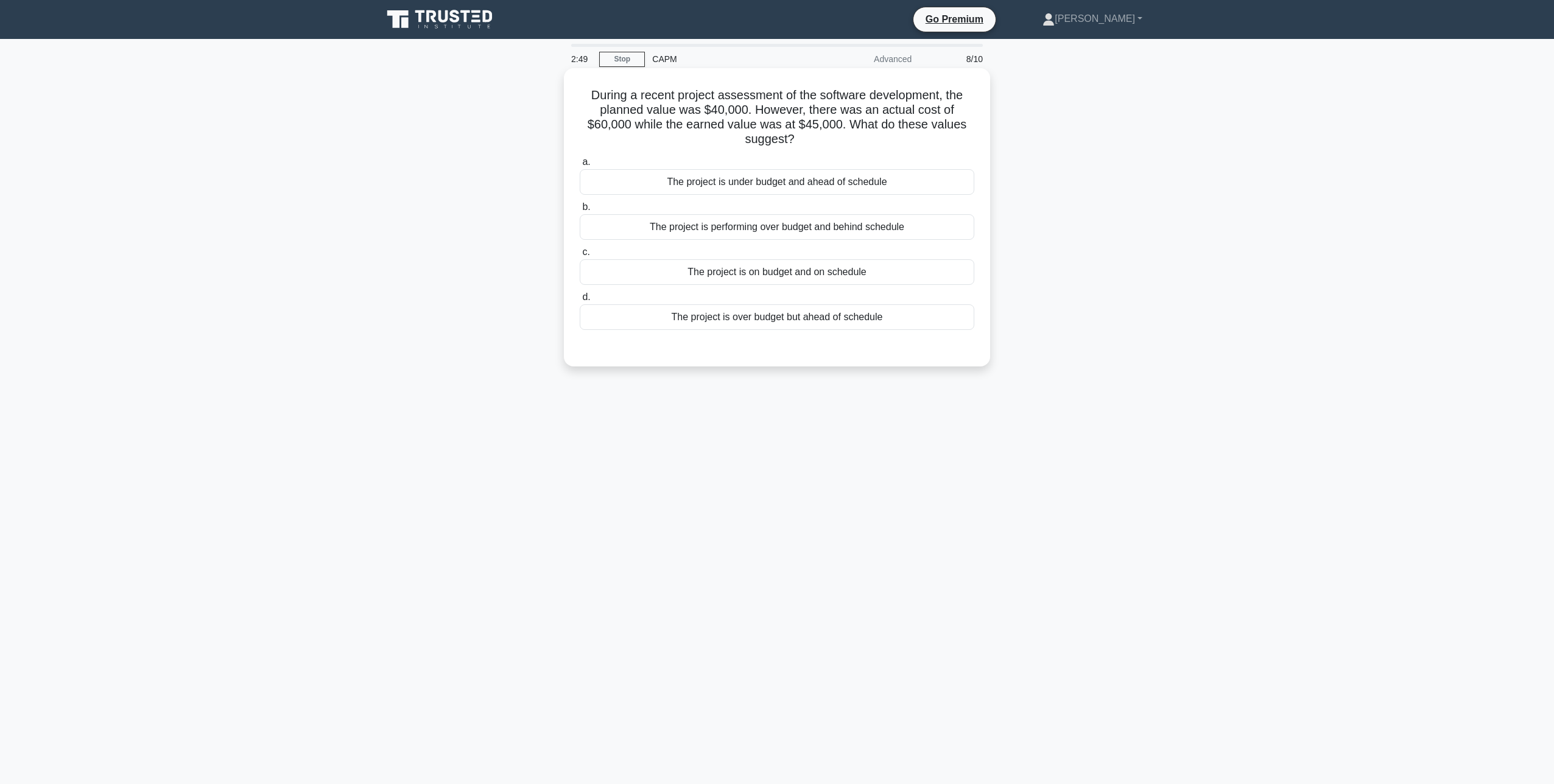 drag, startPoint x: 650, startPoint y: 315, endPoint x: 660, endPoint y: 306, distance: 13.453624 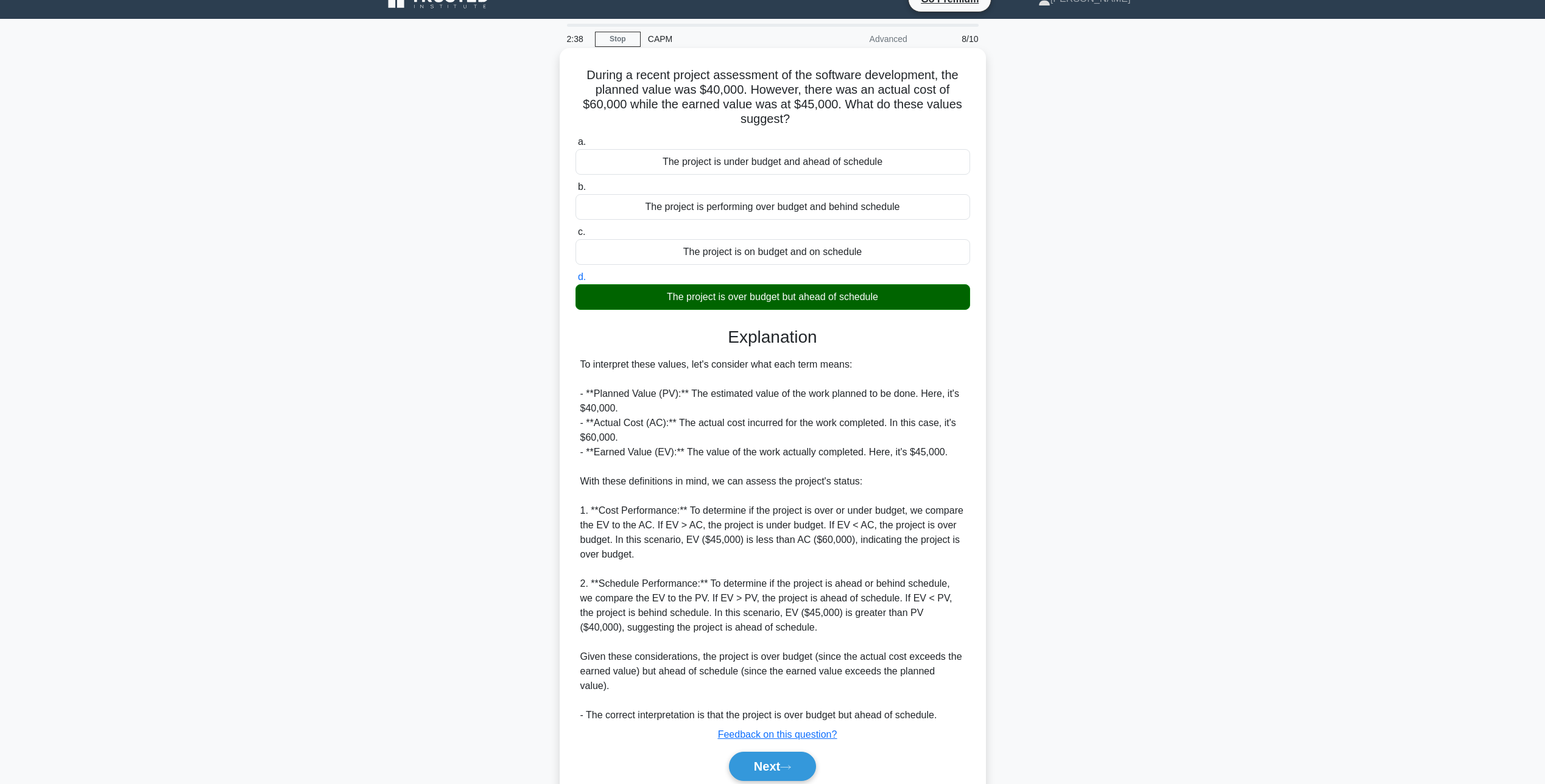 scroll, scrollTop: 55, scrollLeft: 0, axis: vertical 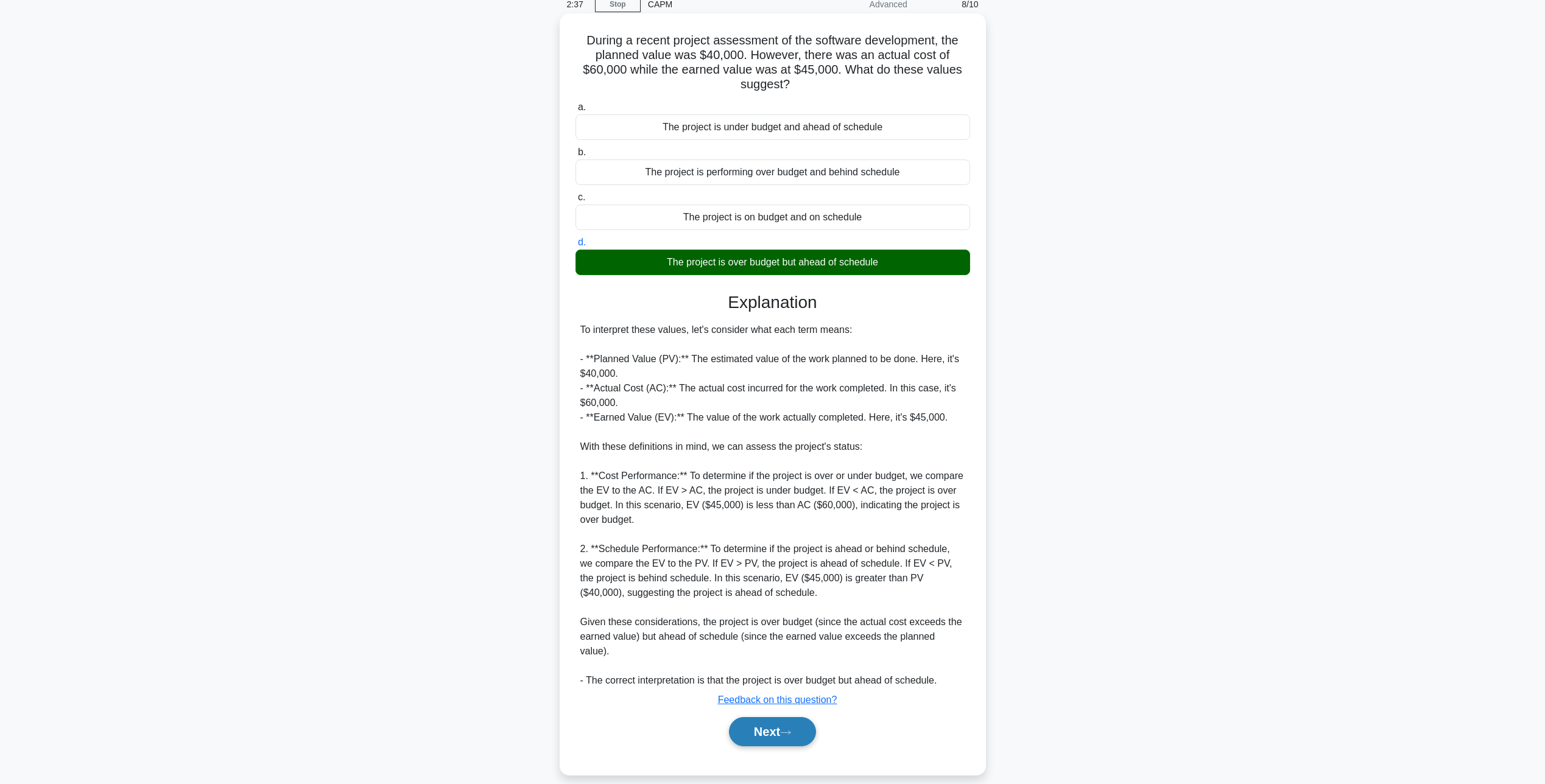 click on "Next" at bounding box center (772, 732) 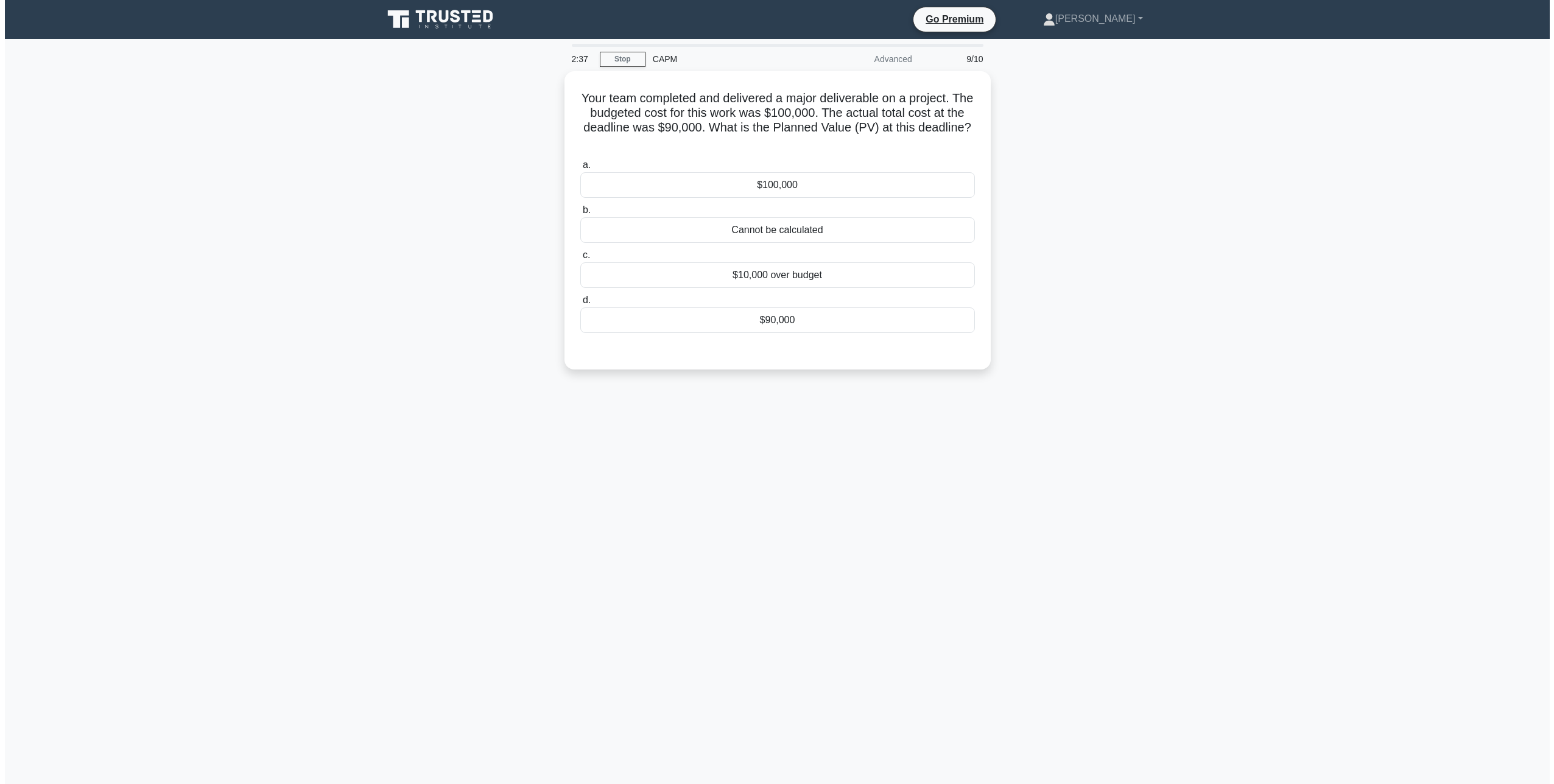 scroll, scrollTop: 0, scrollLeft: 0, axis: both 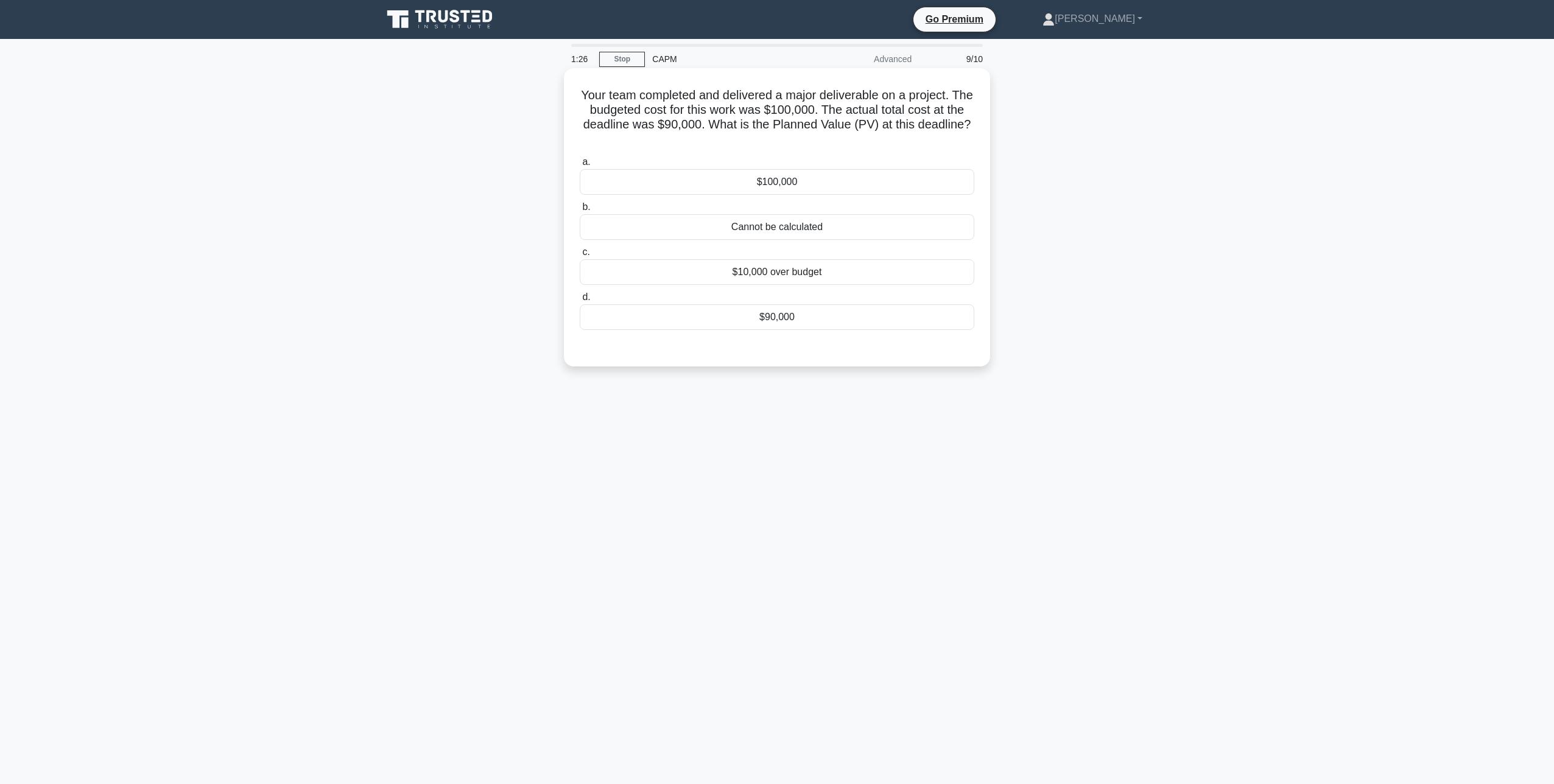 click on "Cannot be calculated" at bounding box center (777, 227) 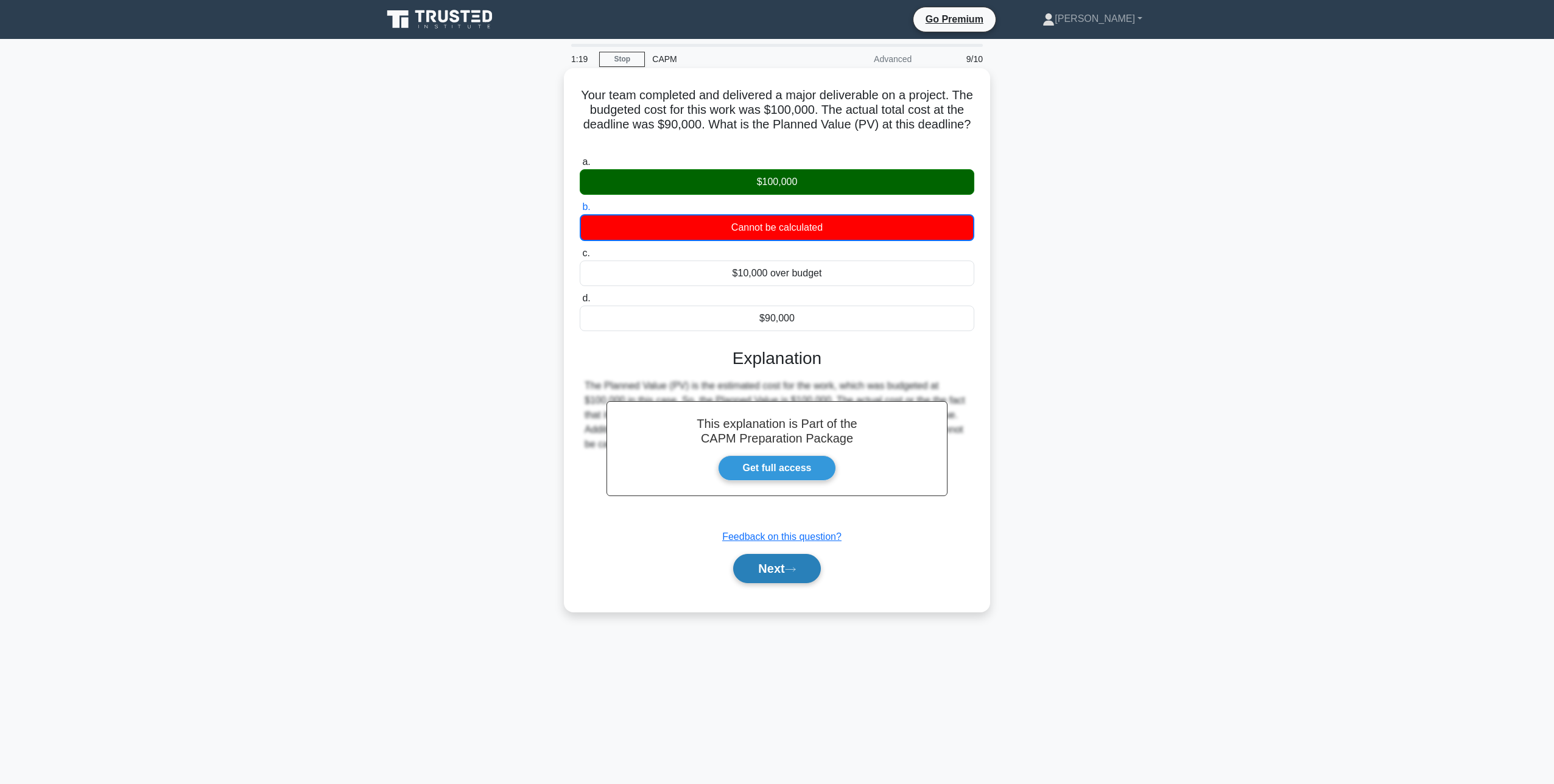 click on "Next" at bounding box center (776, 569) 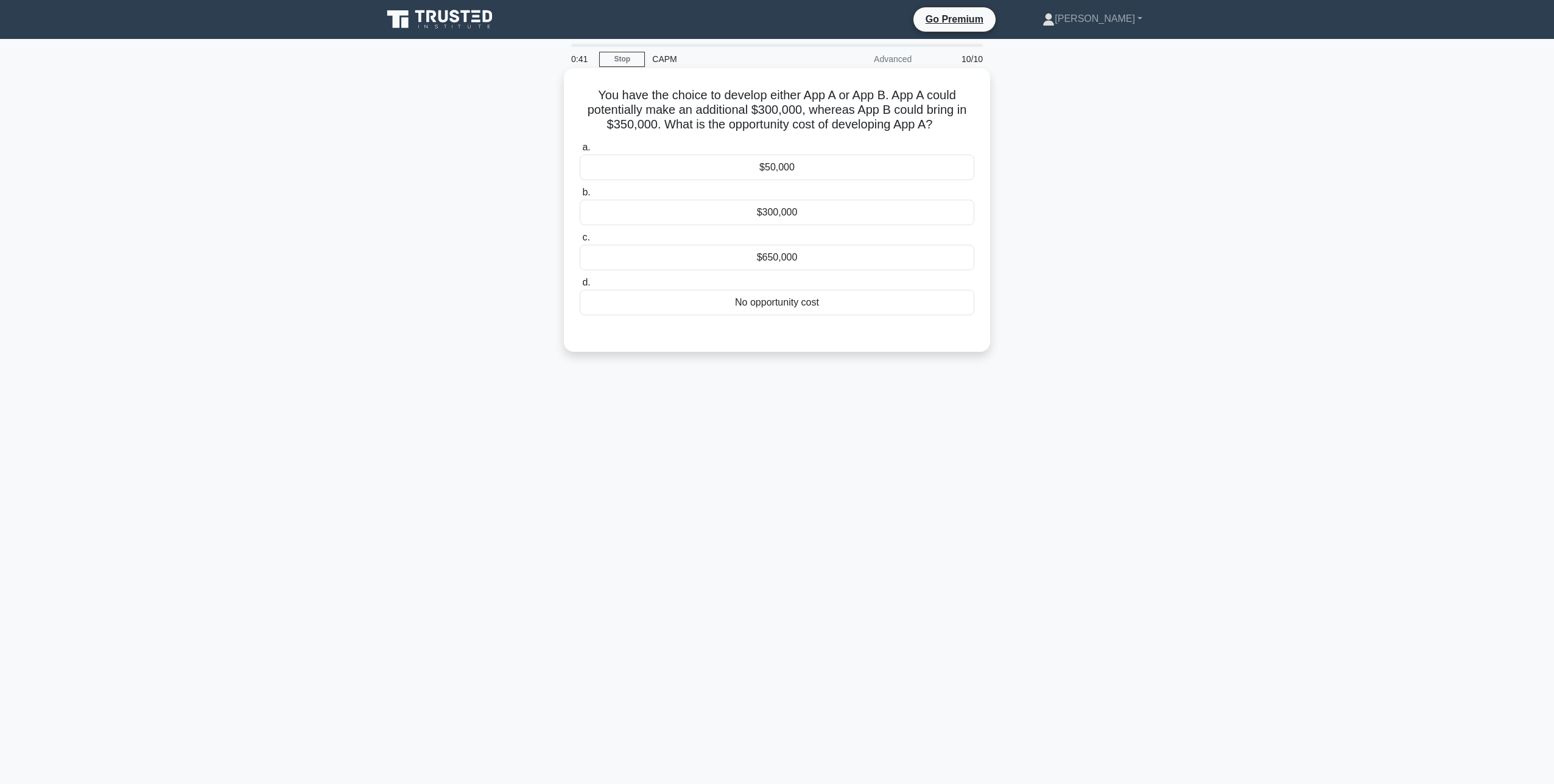 click on "$50,000" at bounding box center [777, 167] 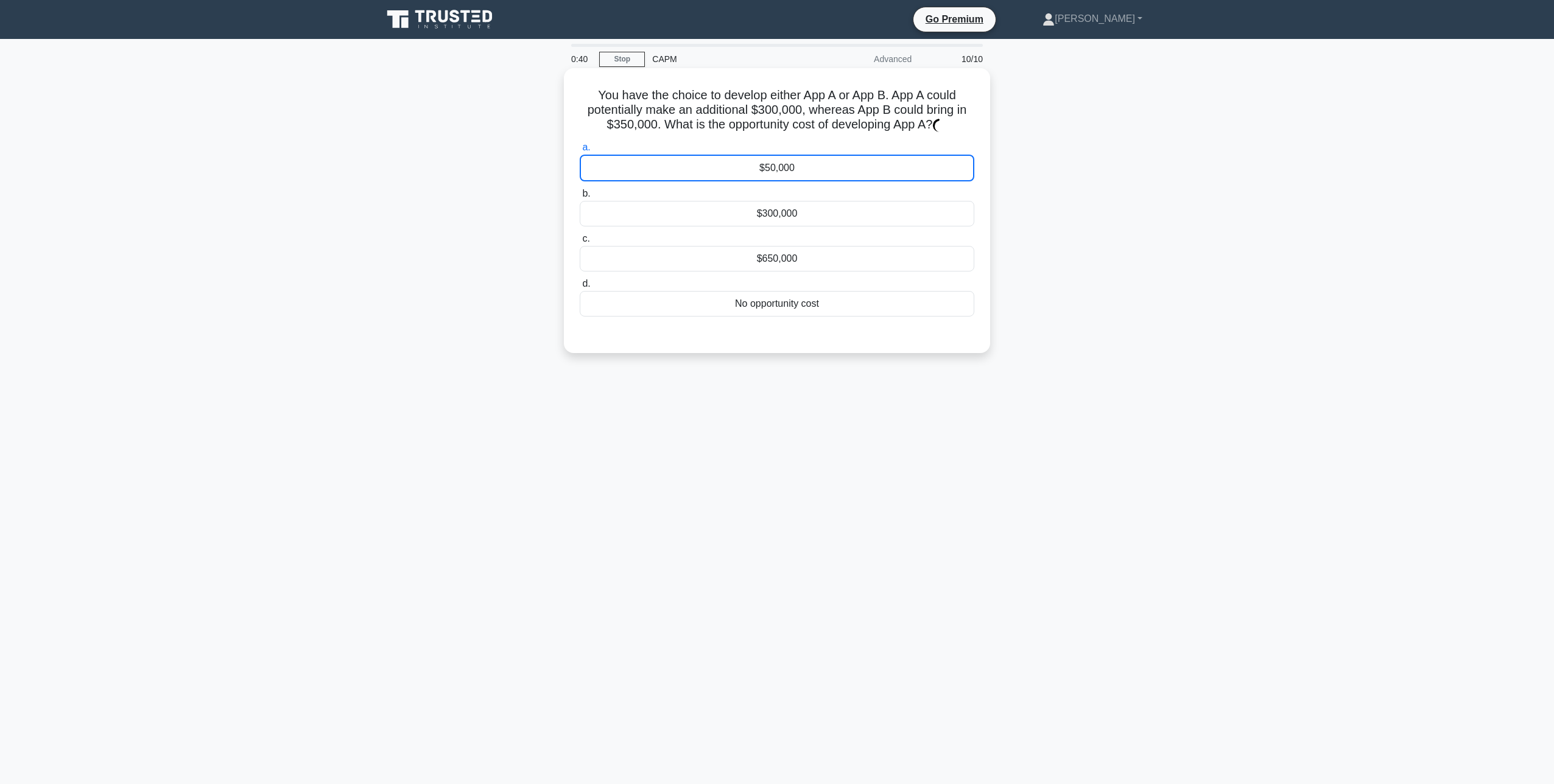 click on "$50,000" at bounding box center (777, 168) 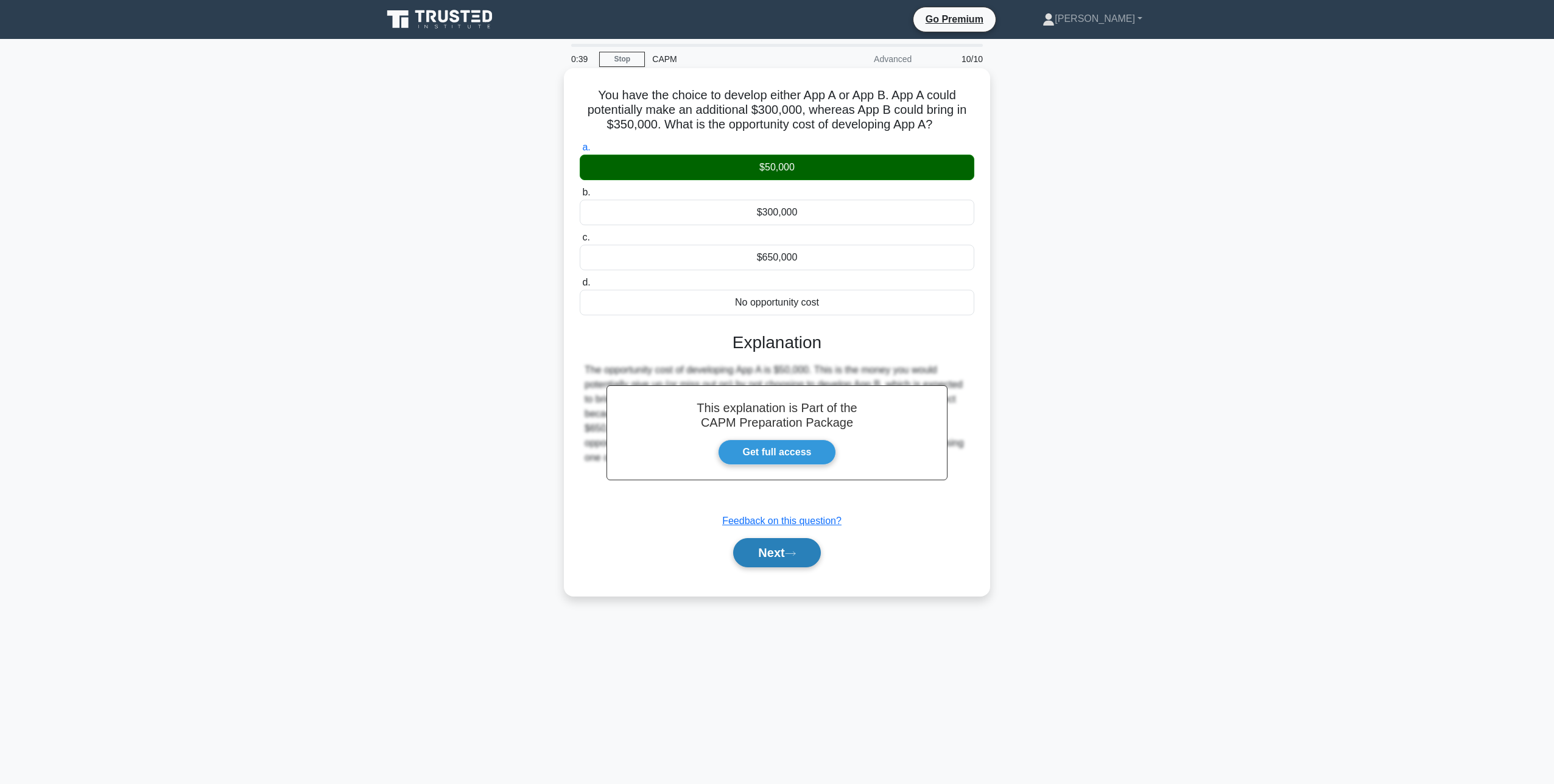 click on "Next" at bounding box center [776, 553] 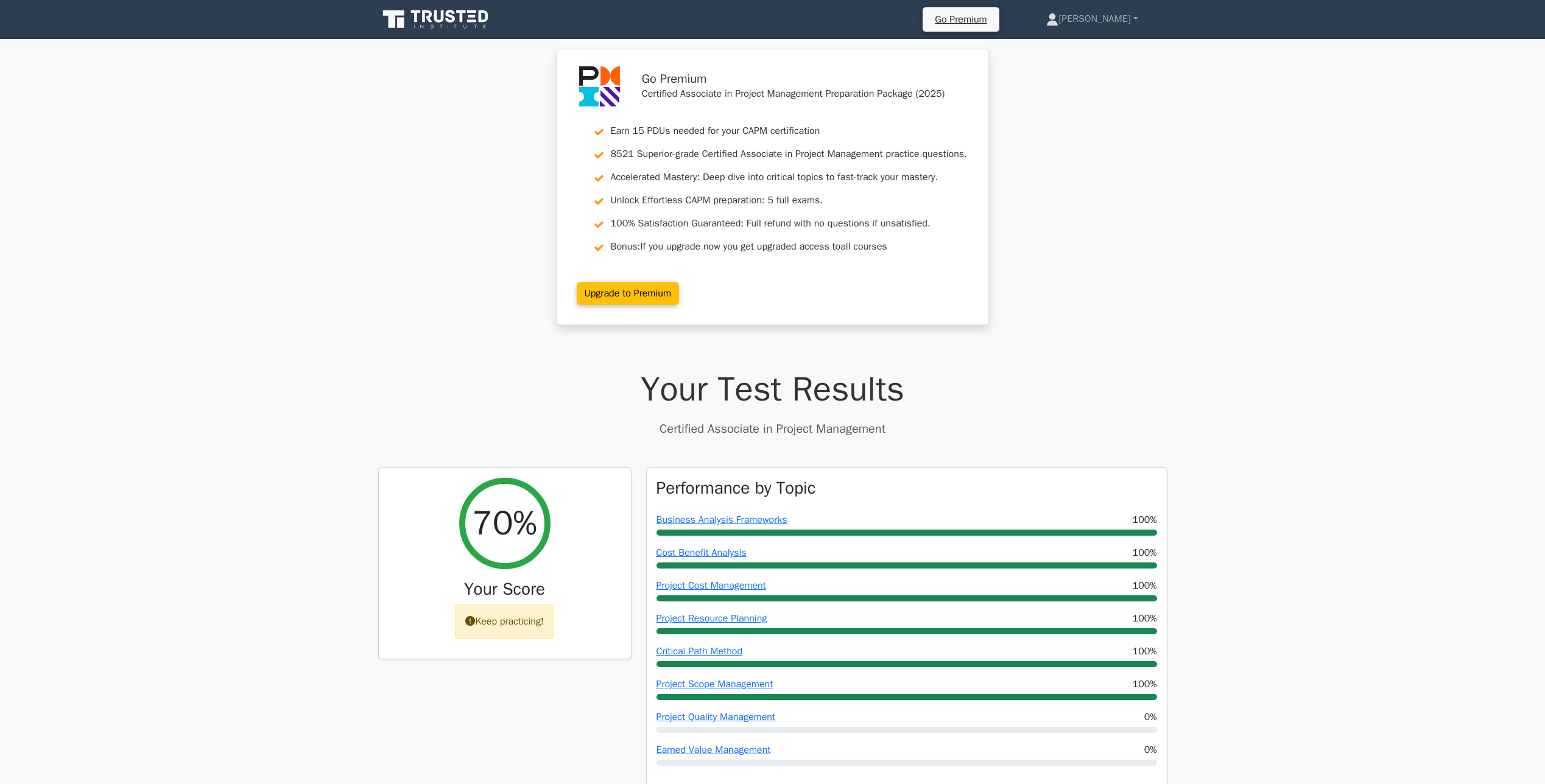 scroll, scrollTop: 670, scrollLeft: 0, axis: vertical 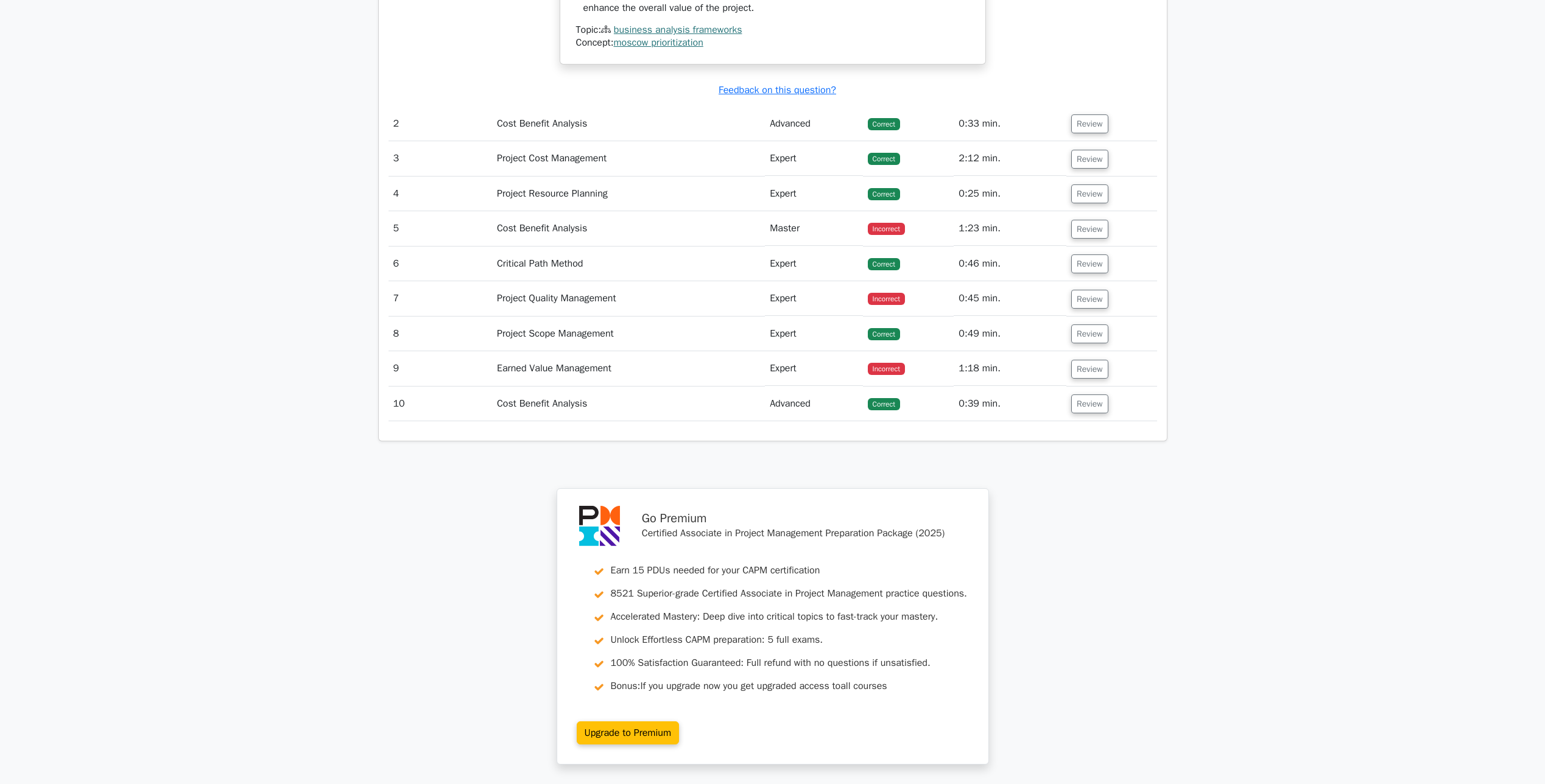 click on "Project Cost Management" at bounding box center [628, 158] 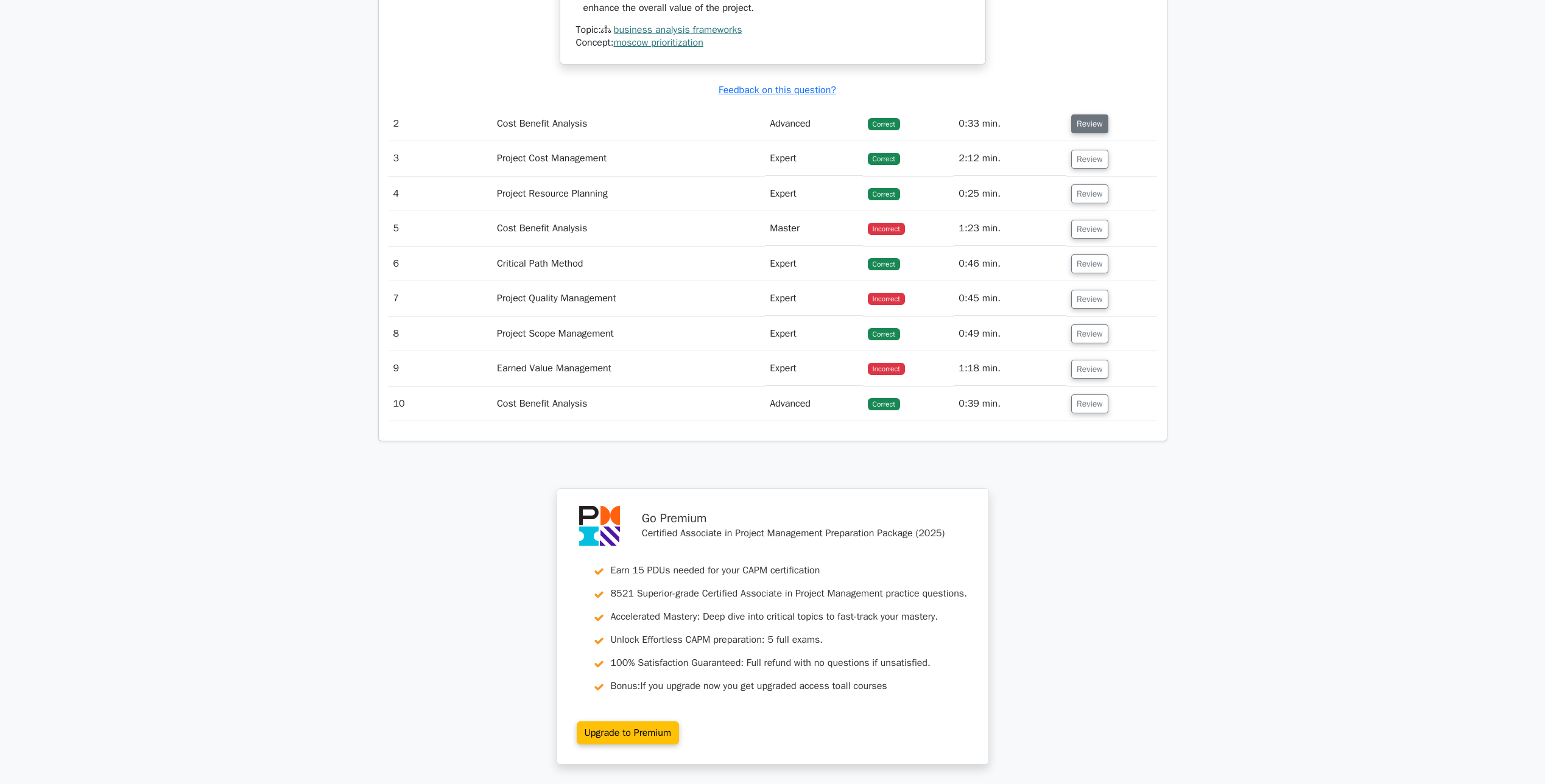 click on "Review" at bounding box center [1089, 124] 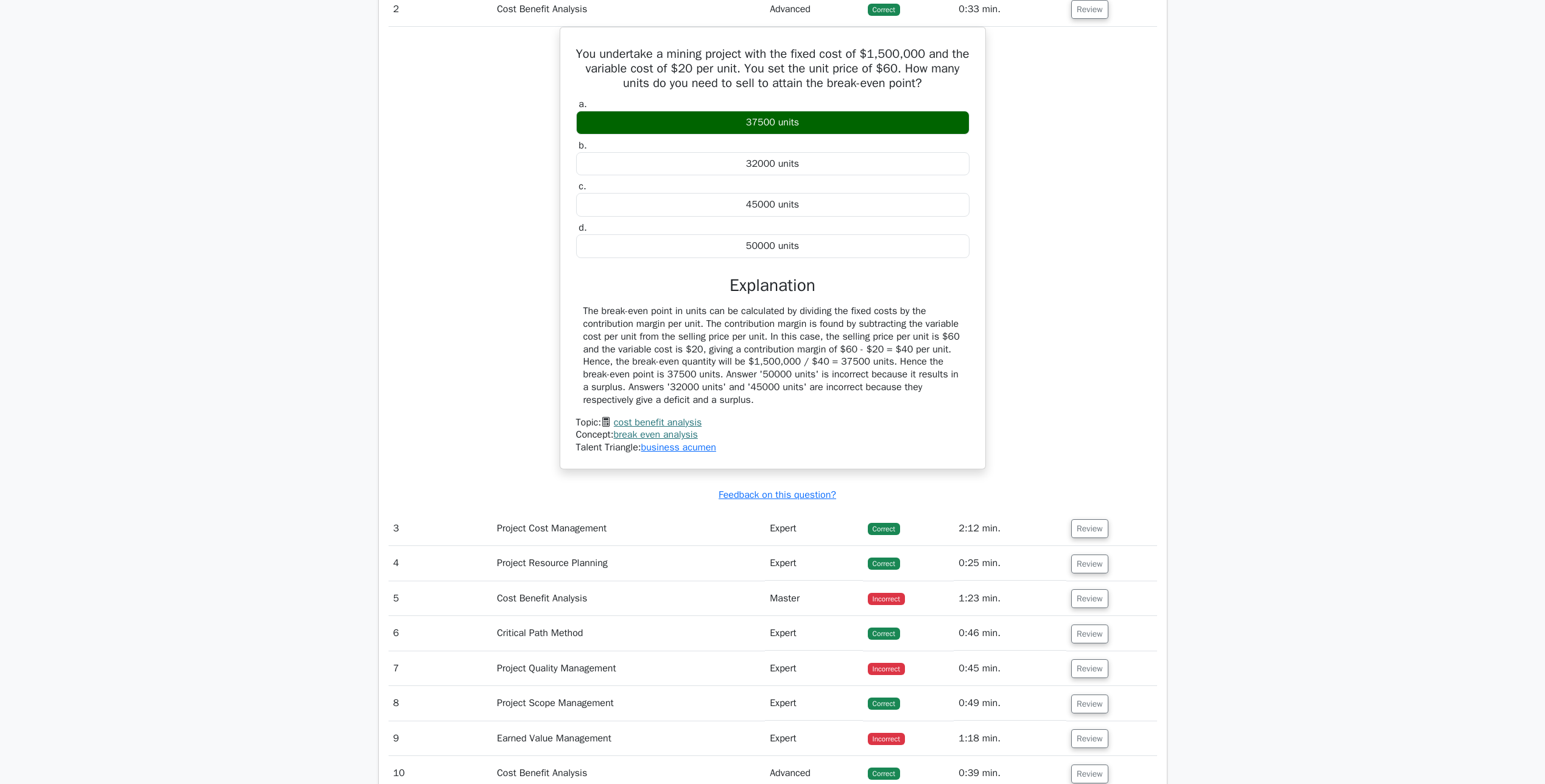 scroll, scrollTop: 1704, scrollLeft: 0, axis: vertical 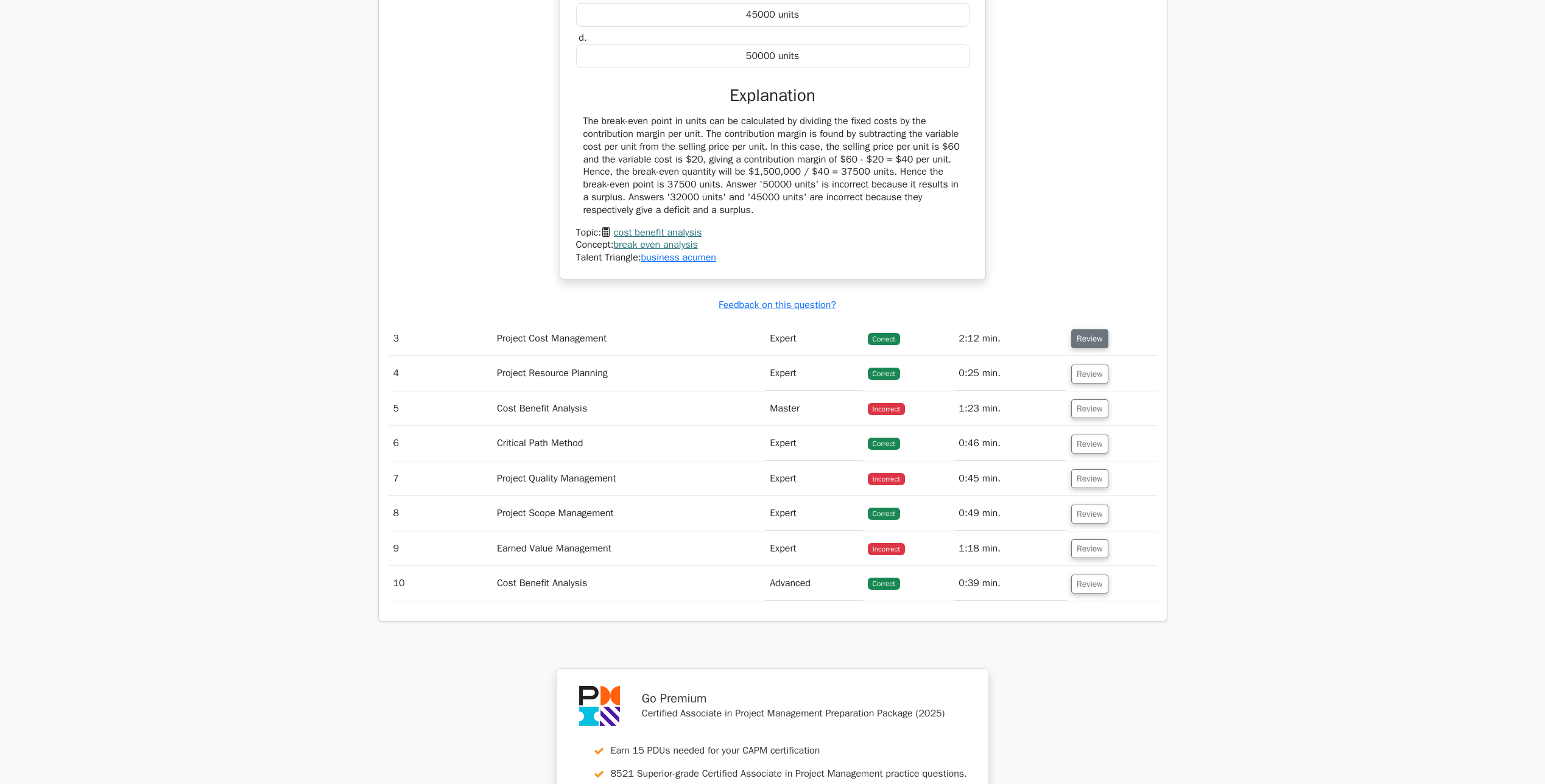 click on "Review" at bounding box center [1089, 338] 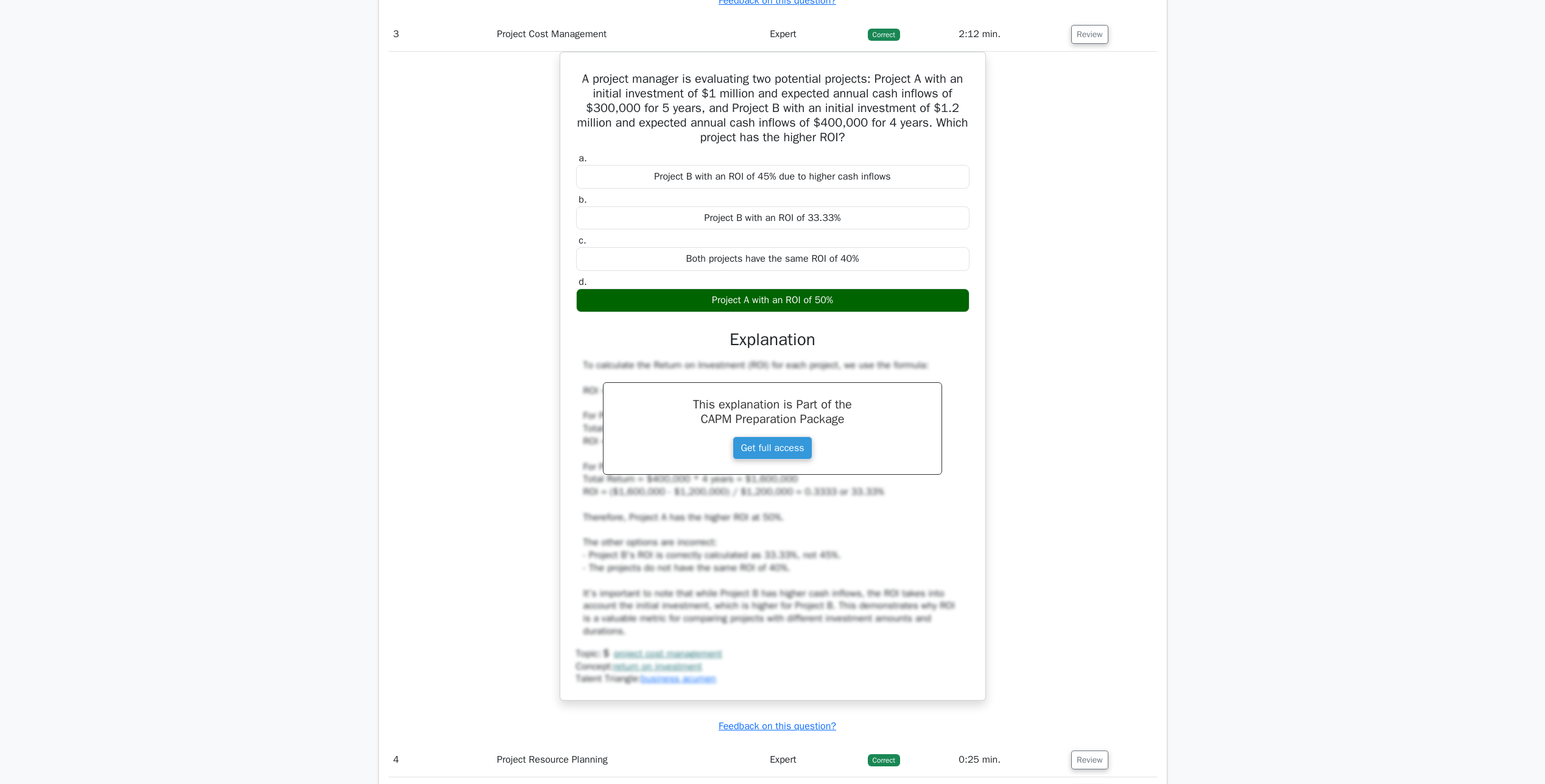 scroll, scrollTop: 2374, scrollLeft: 0, axis: vertical 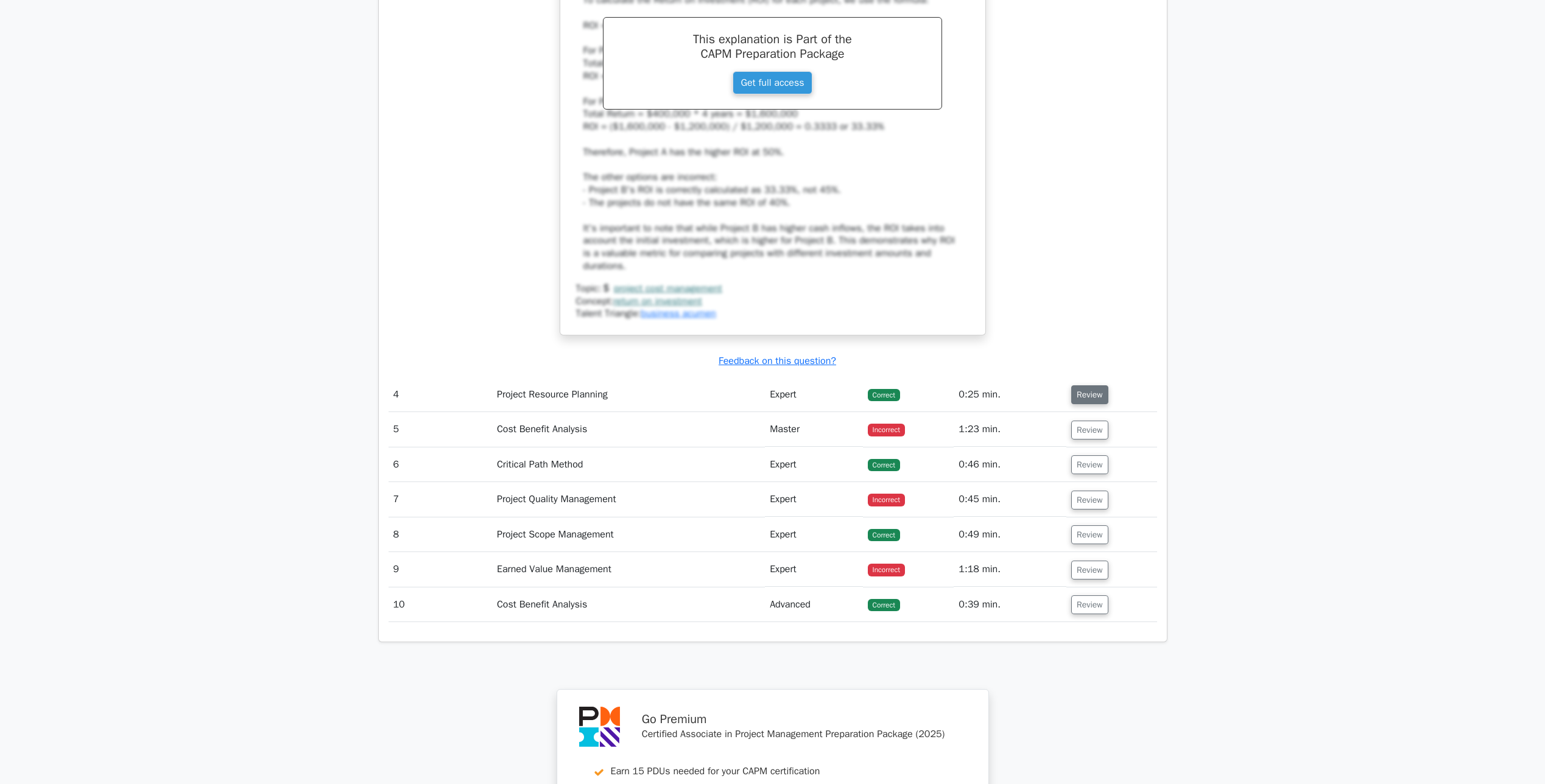 click on "Review" at bounding box center (1089, 394) 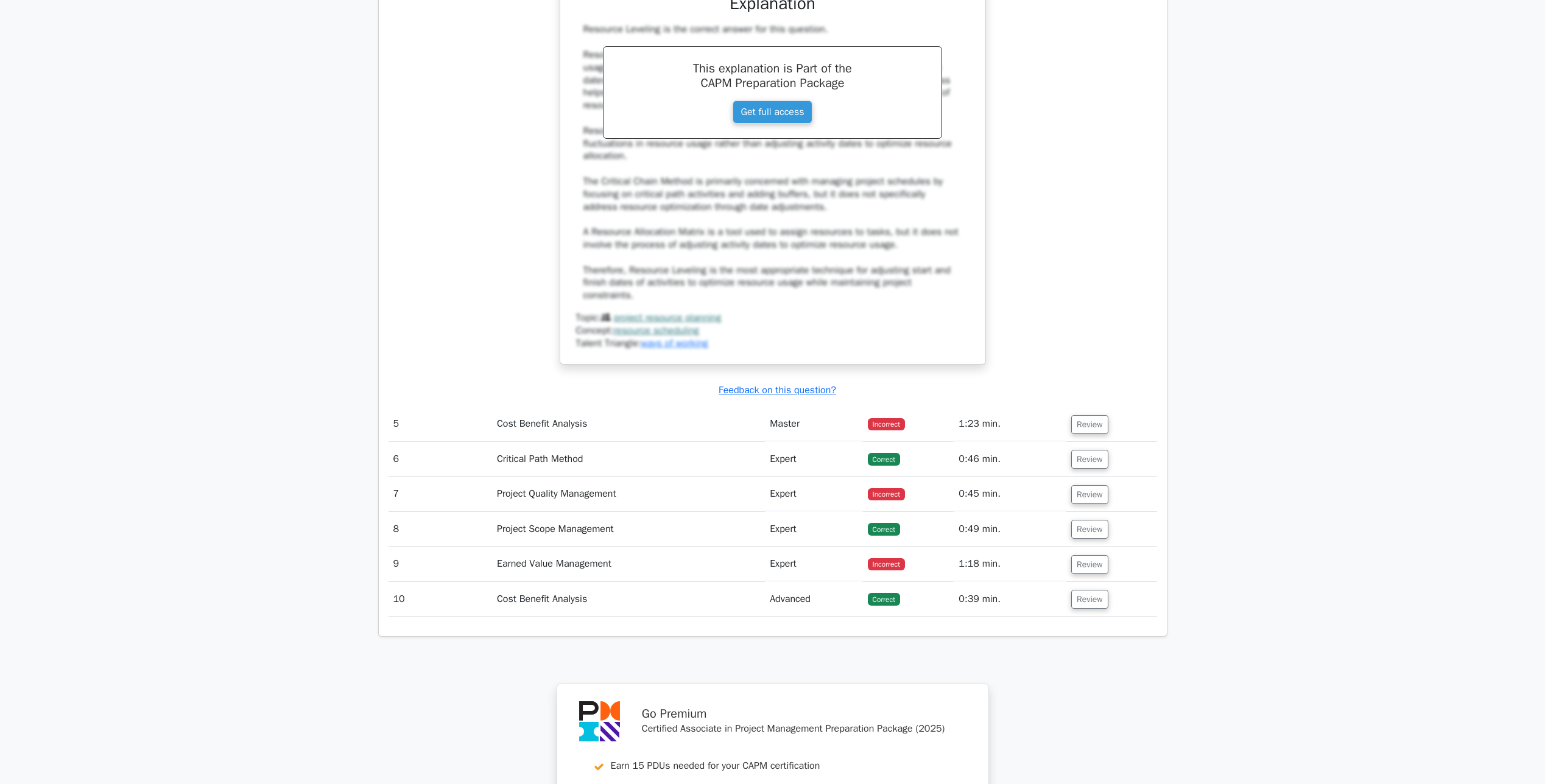 scroll, scrollTop: 3165, scrollLeft: 0, axis: vertical 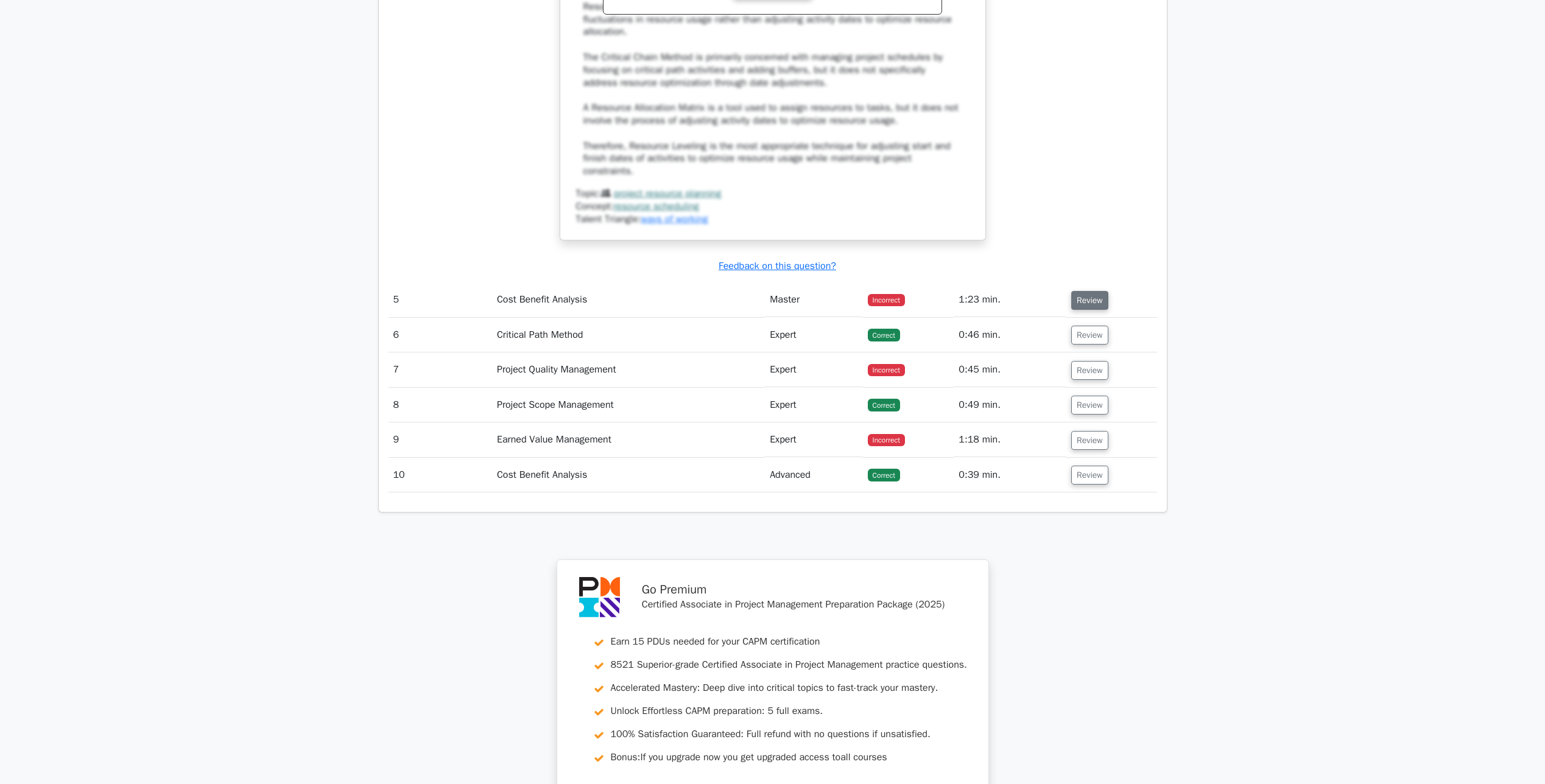 click on "Review" at bounding box center (1089, 300) 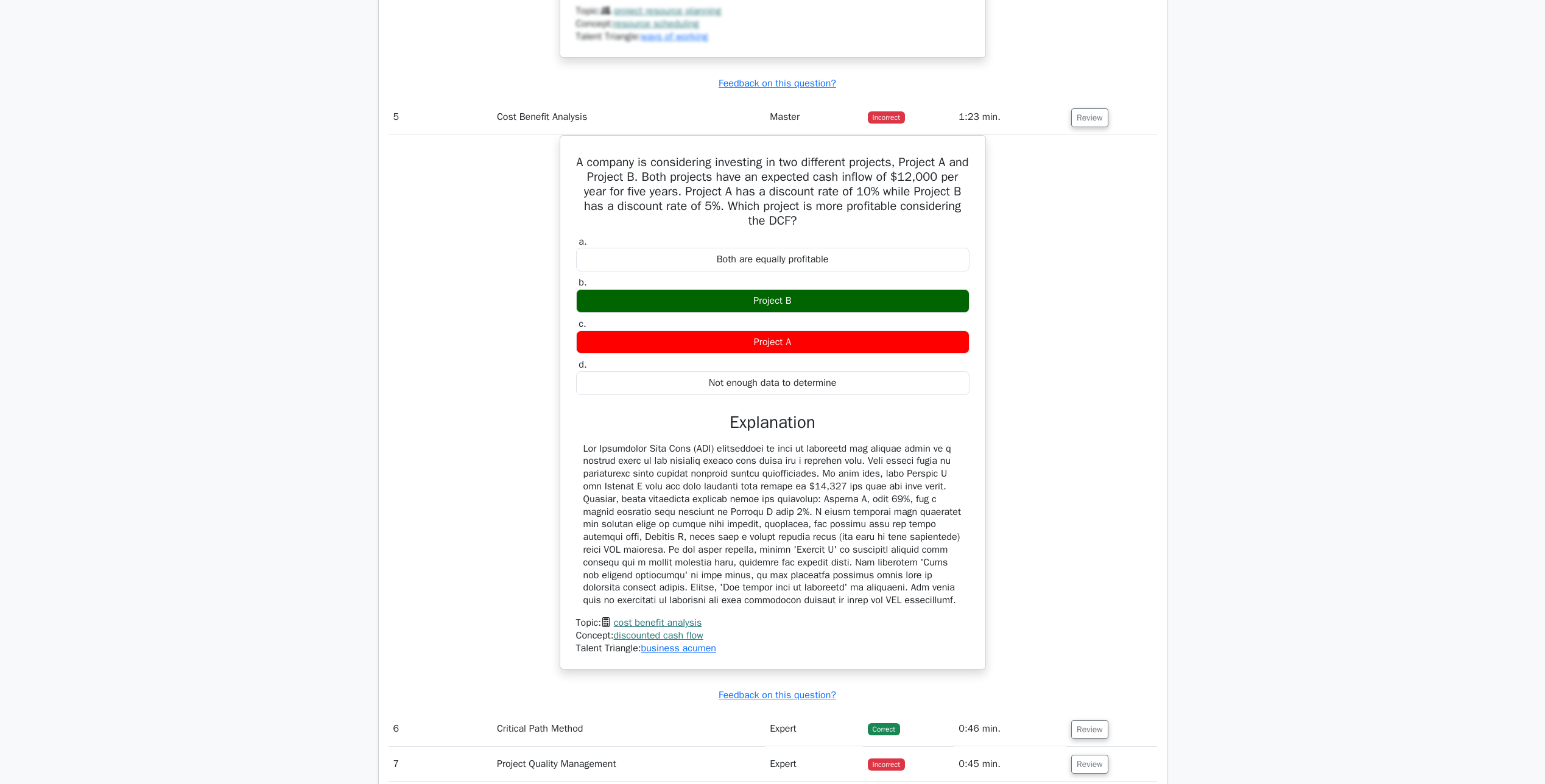 scroll, scrollTop: 3835, scrollLeft: 0, axis: vertical 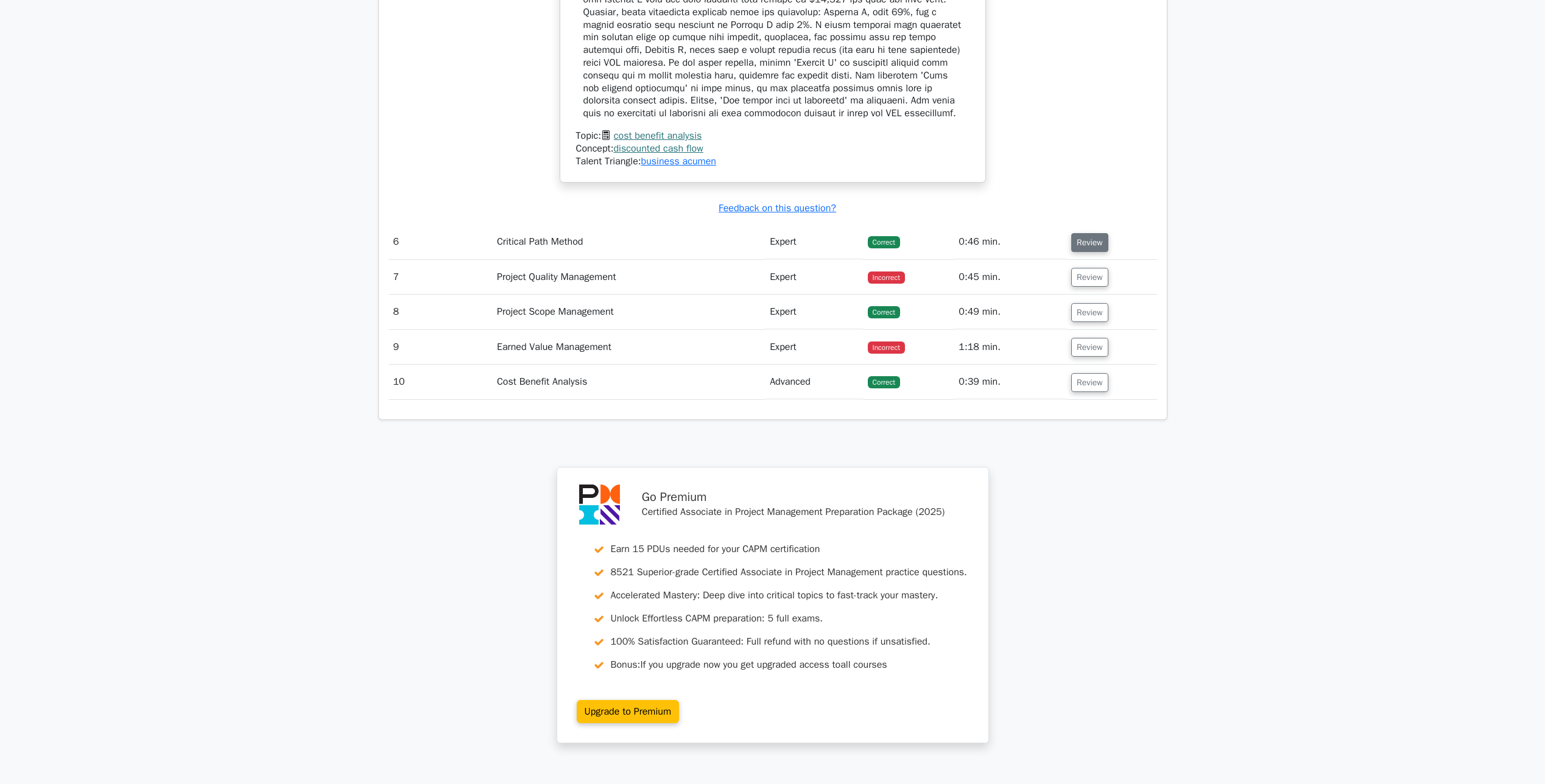 click on "Review" at bounding box center [1089, 242] 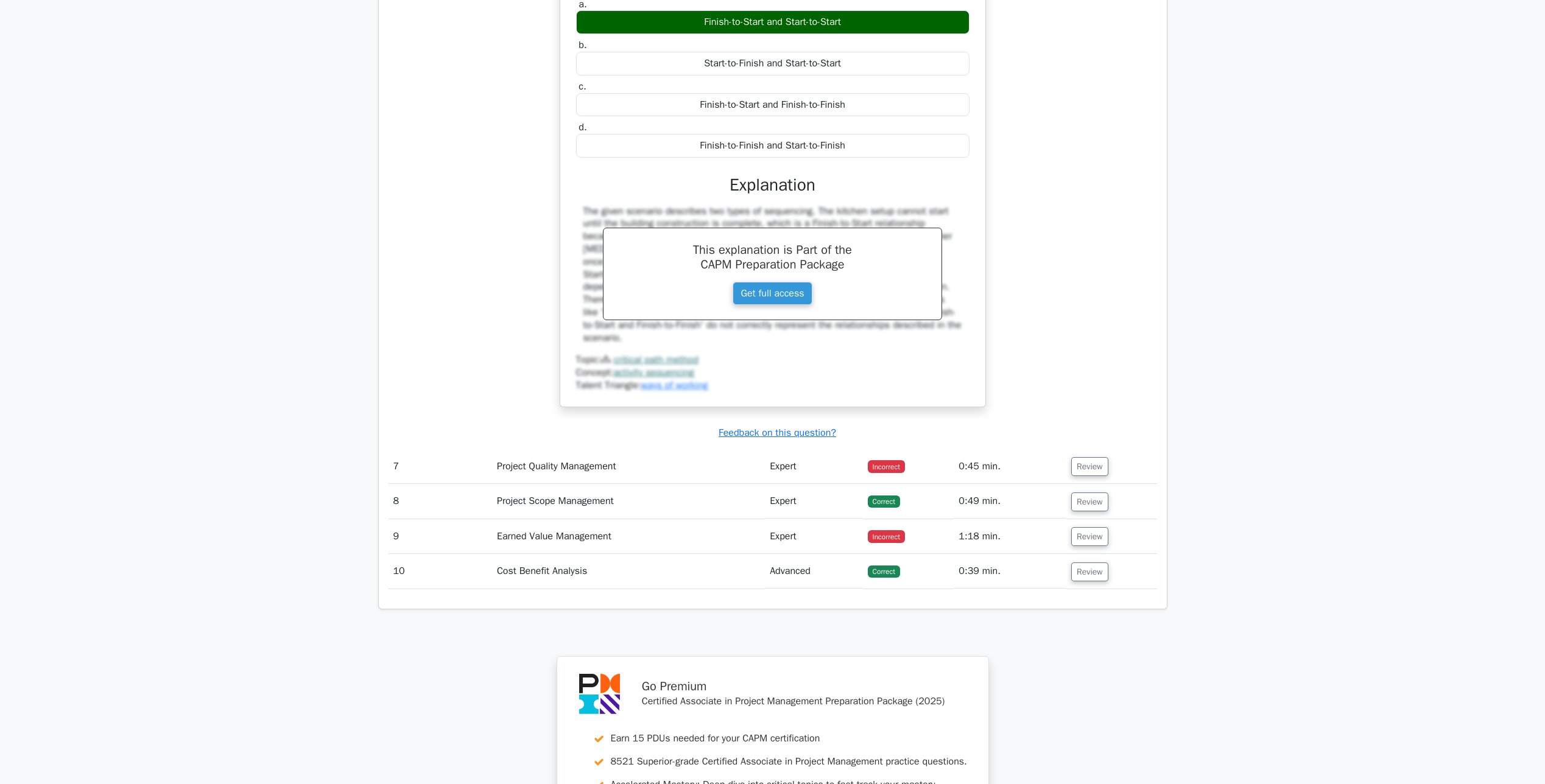 scroll, scrollTop: 4261, scrollLeft: 0, axis: vertical 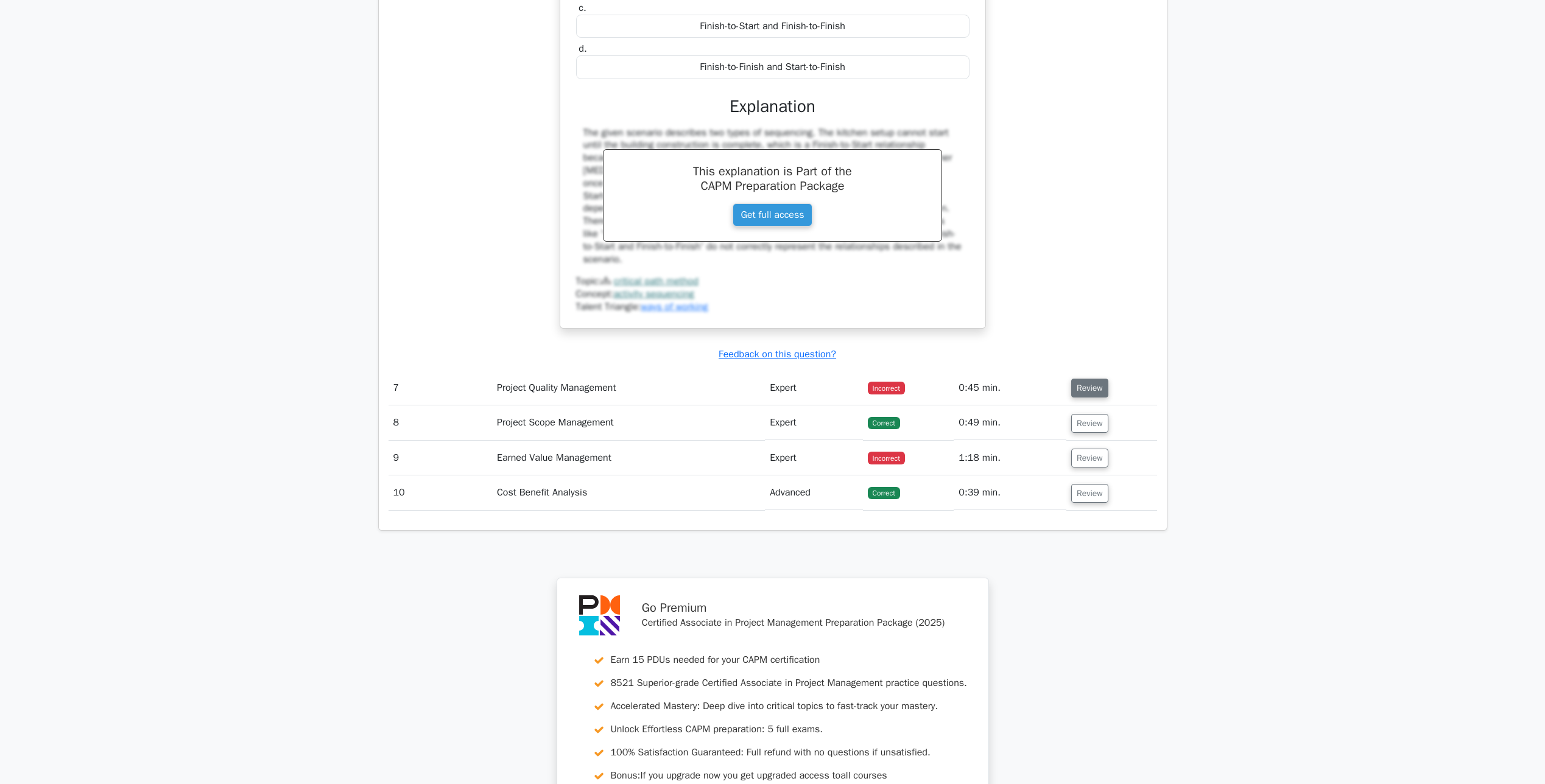 click on "Review" at bounding box center (1089, 388) 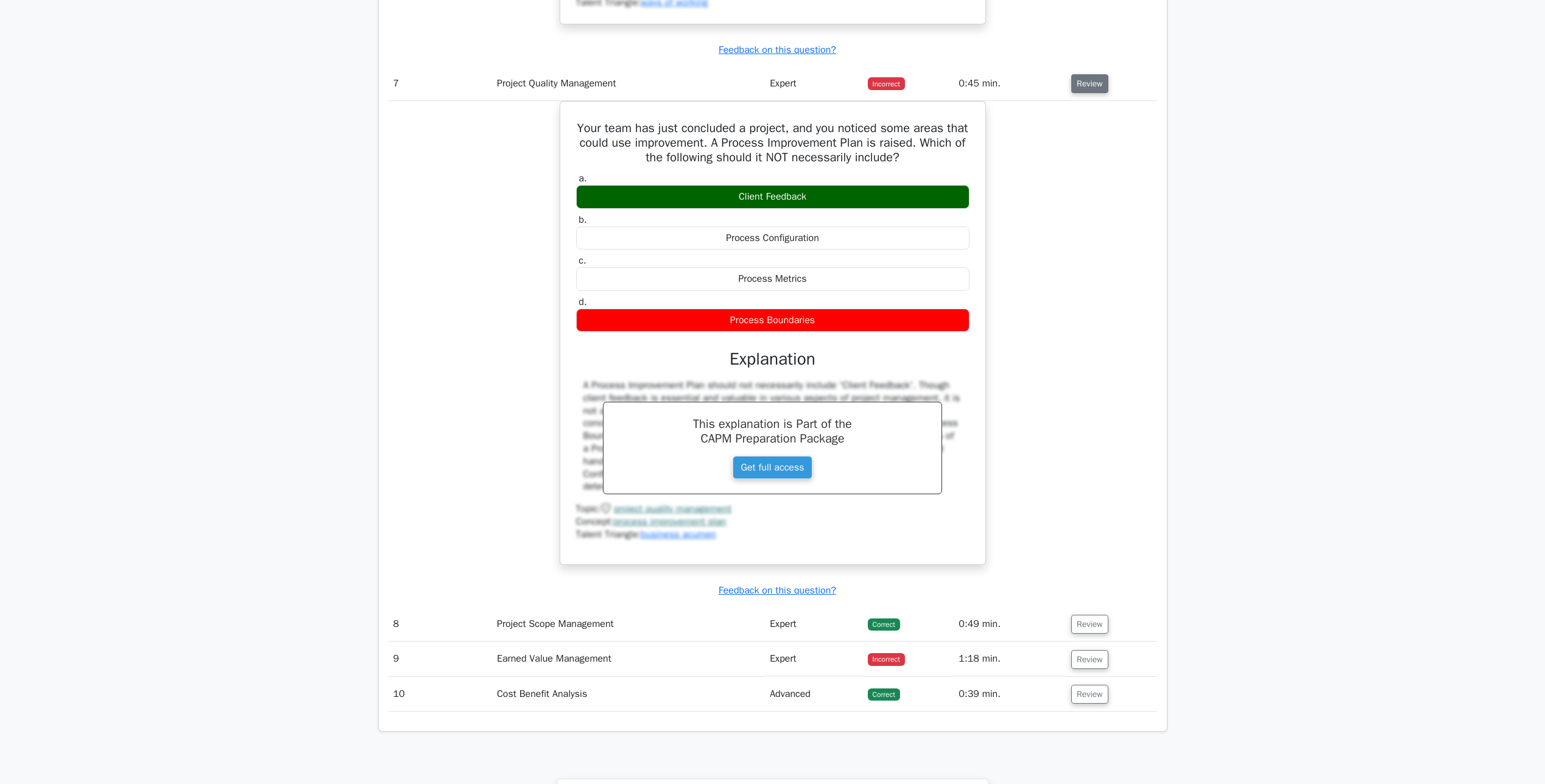 scroll, scrollTop: 4991, scrollLeft: 0, axis: vertical 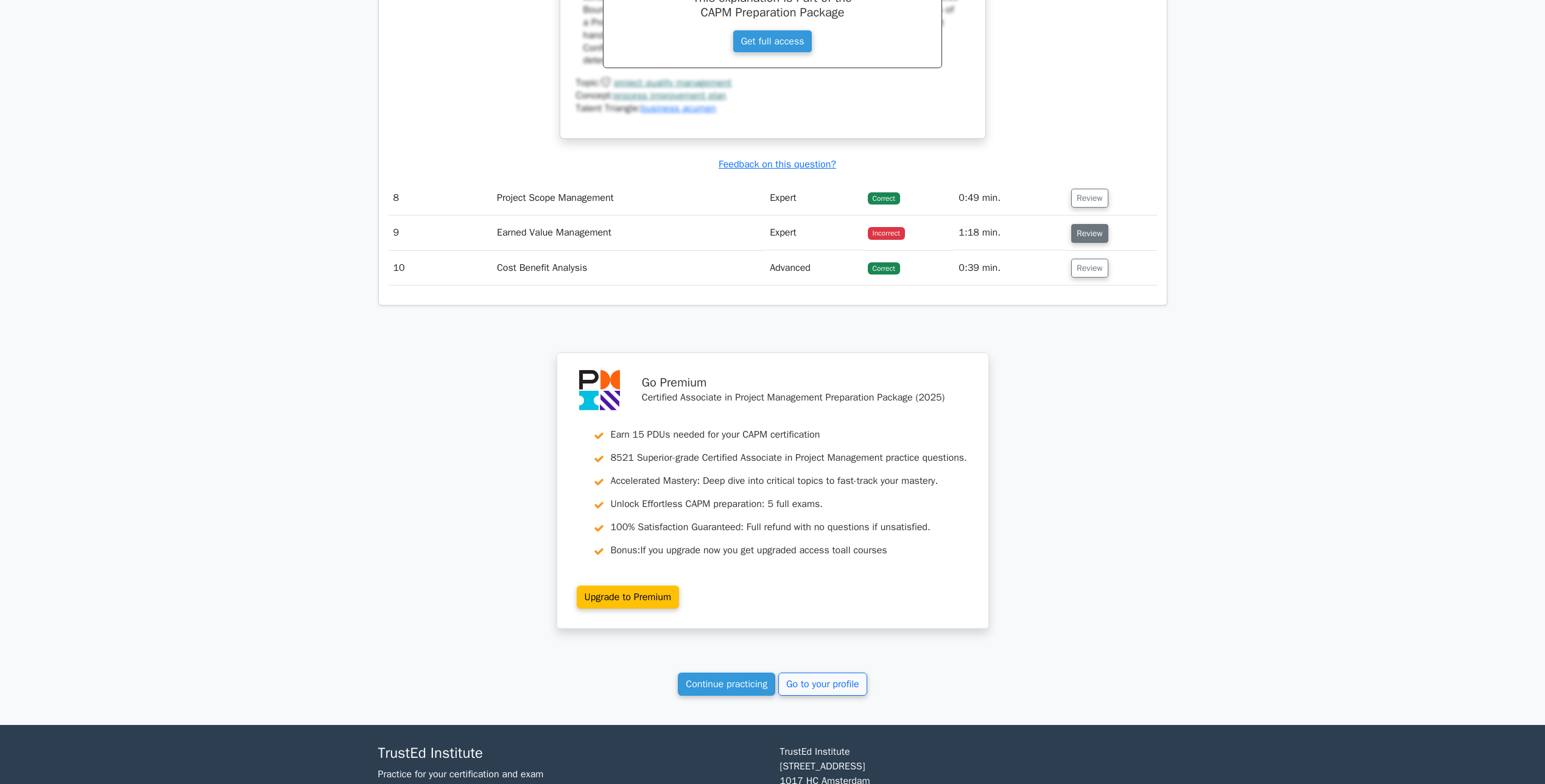 click on "Review" at bounding box center [1089, 233] 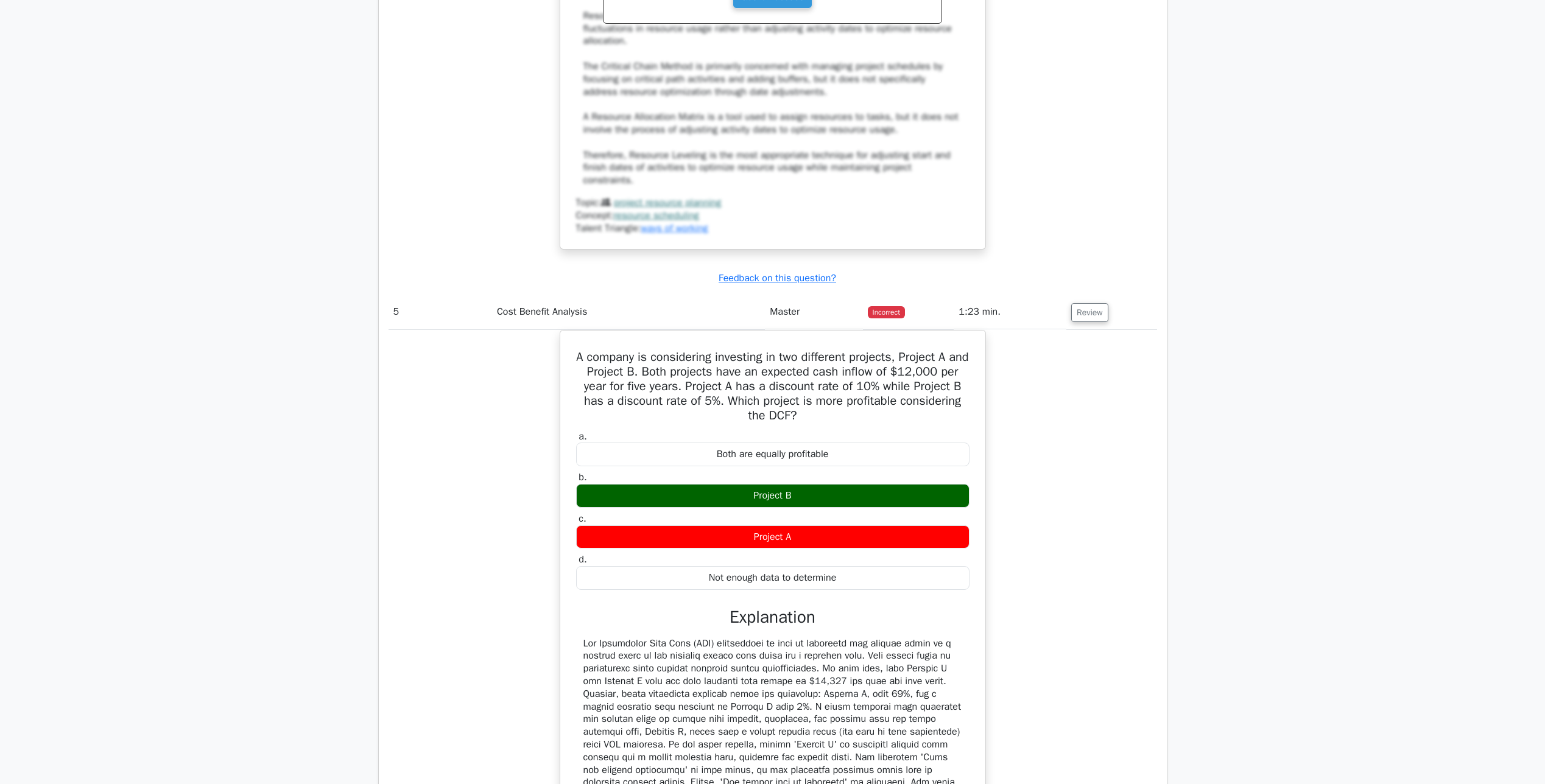 scroll, scrollTop: 3064, scrollLeft: 0, axis: vertical 